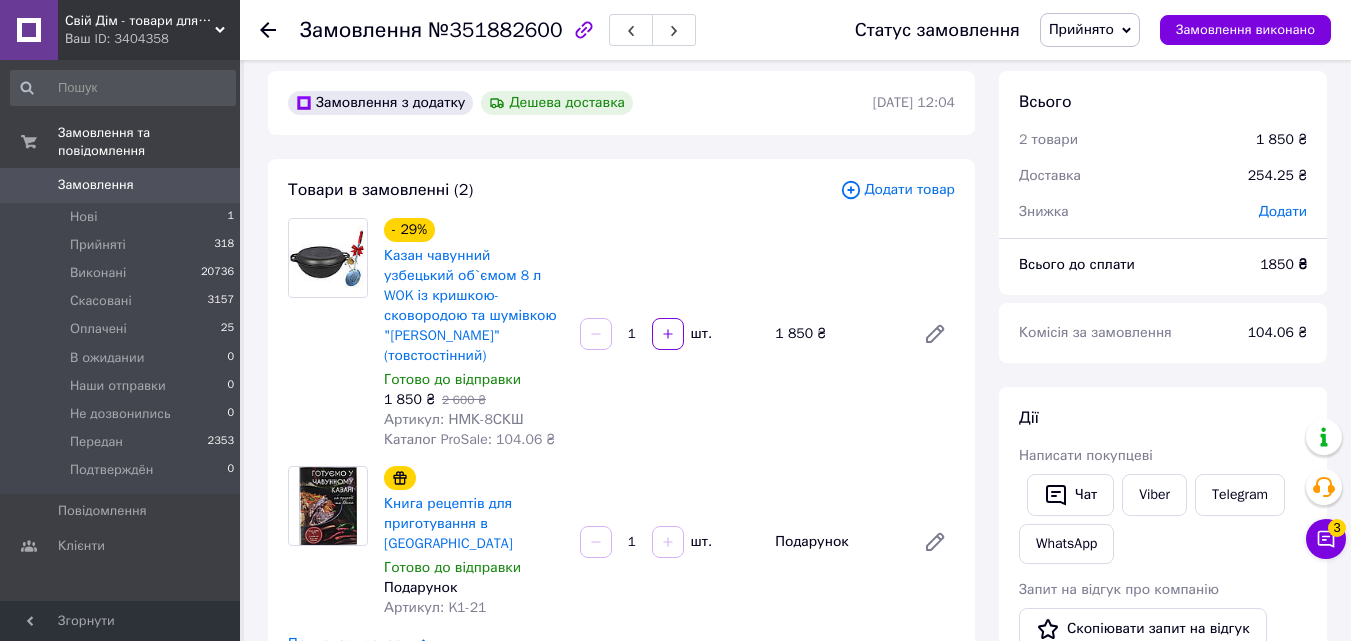 scroll, scrollTop: 0, scrollLeft: 0, axis: both 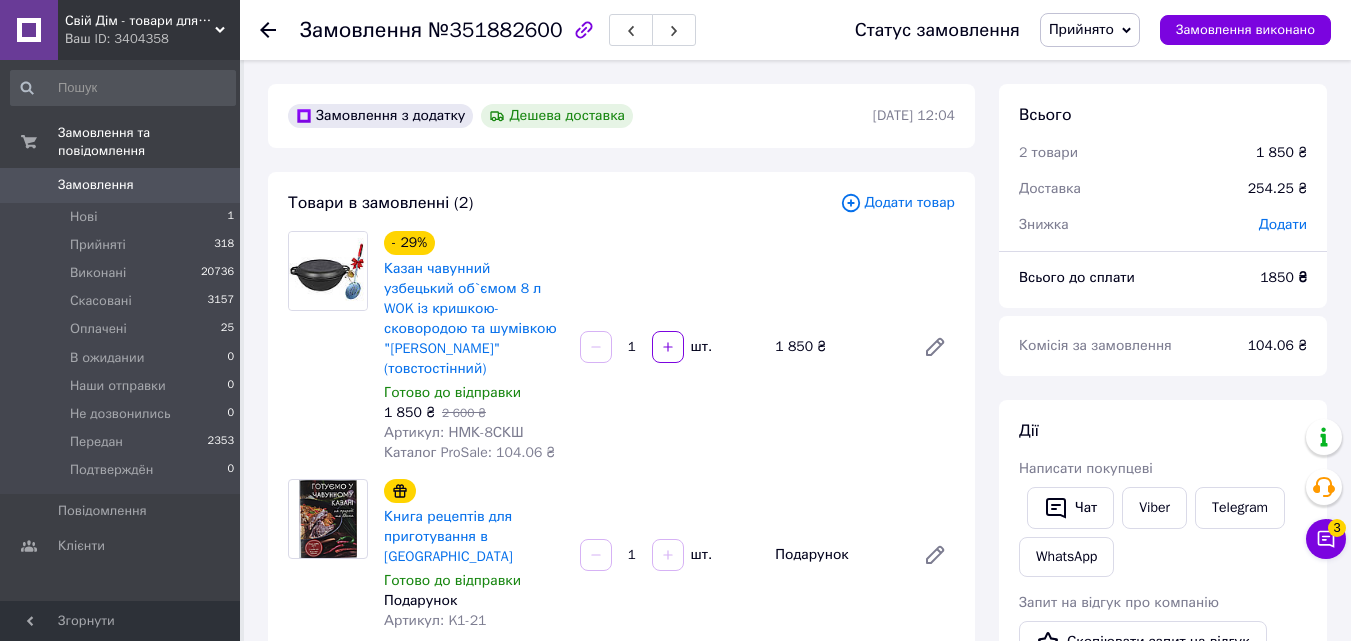 click 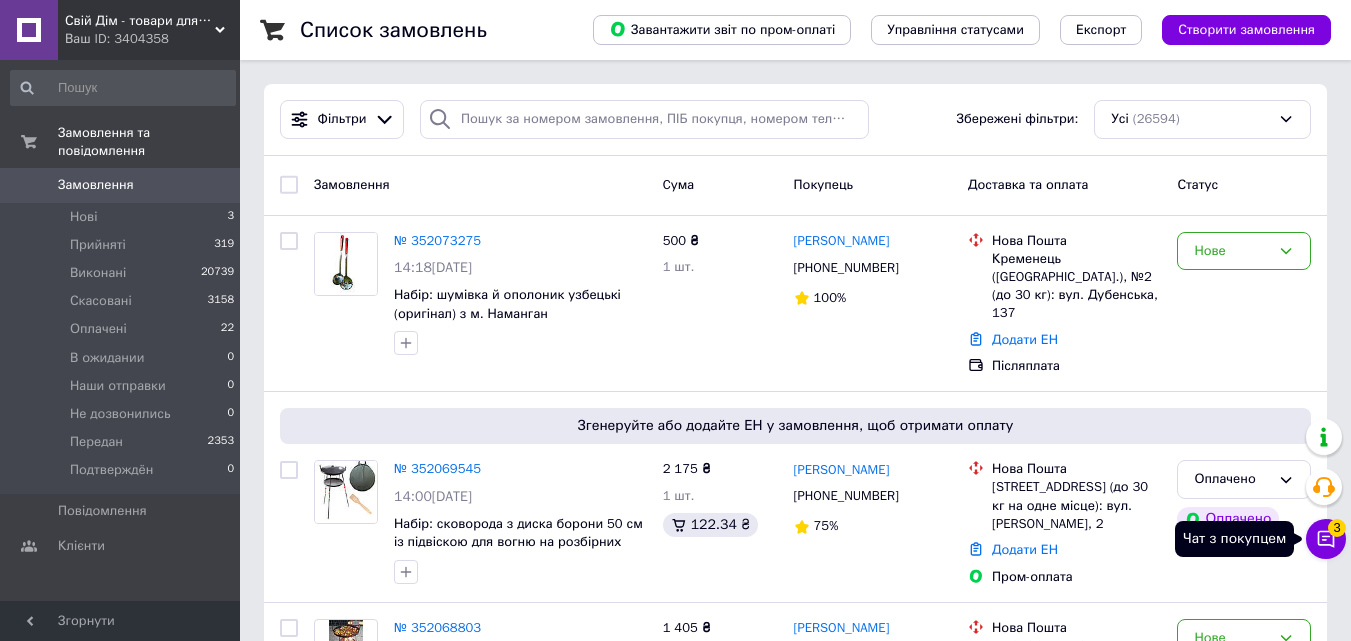 click 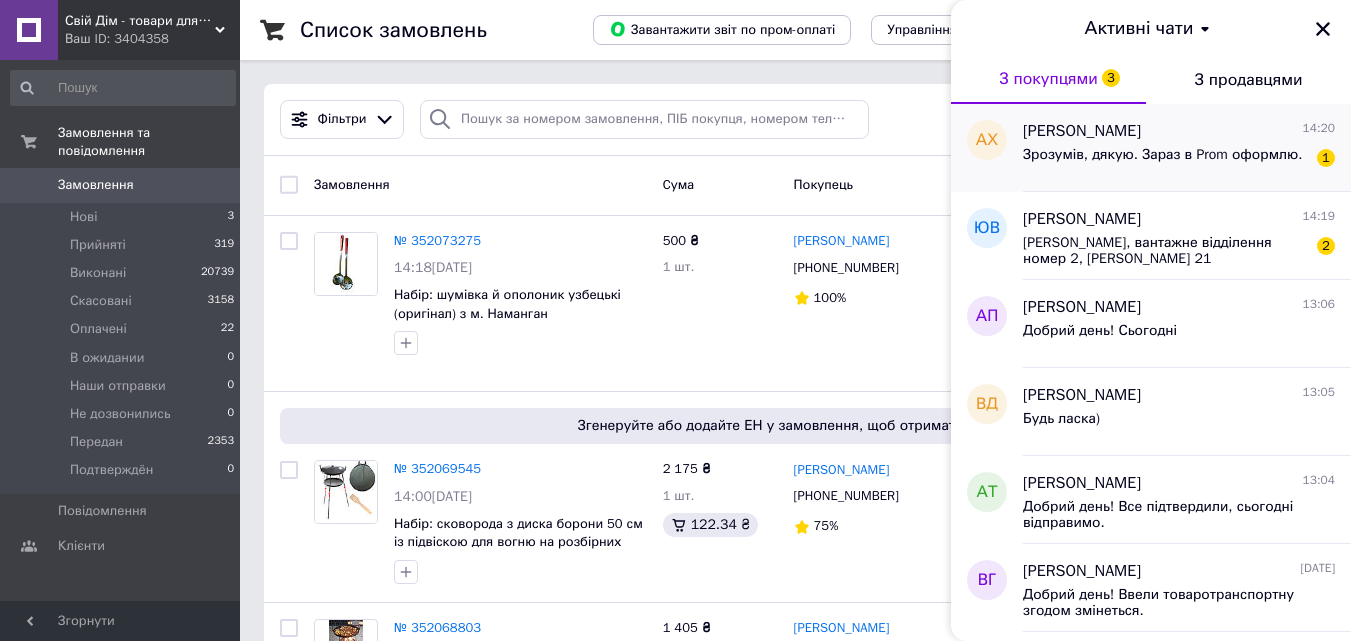 click on "Зрозумів, дякую. Зараз в Prom оформлю." at bounding box center (1163, 155) 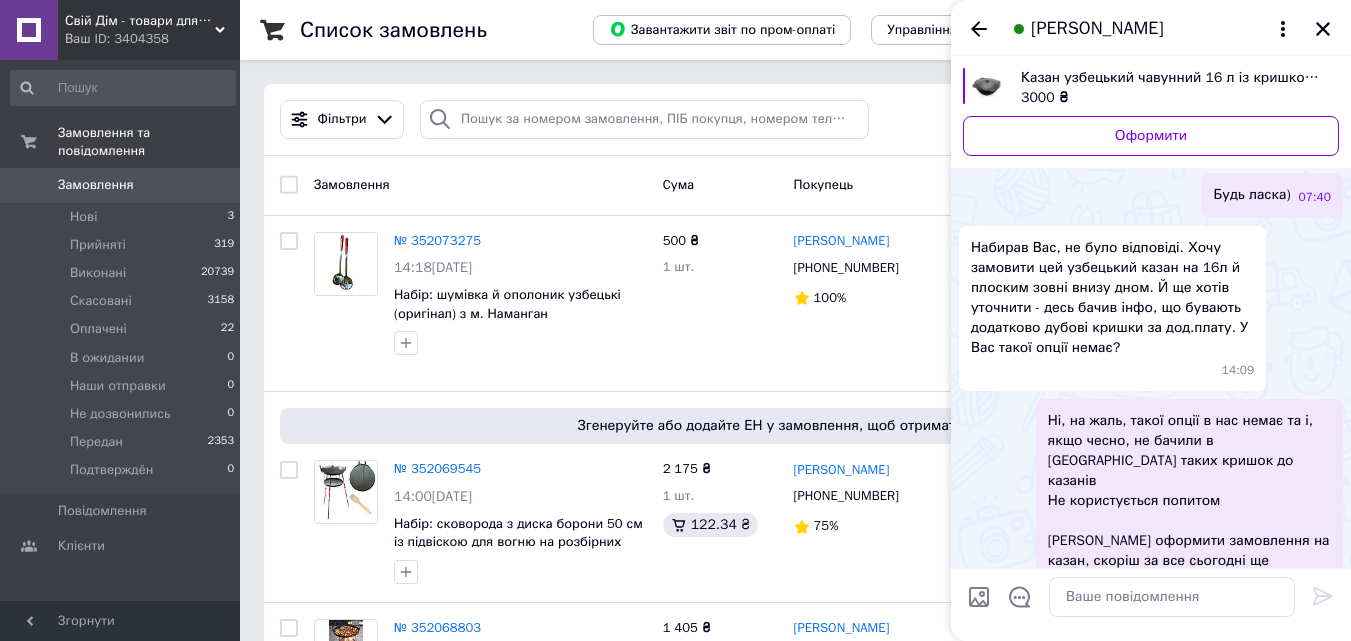 scroll, scrollTop: 742, scrollLeft: 0, axis: vertical 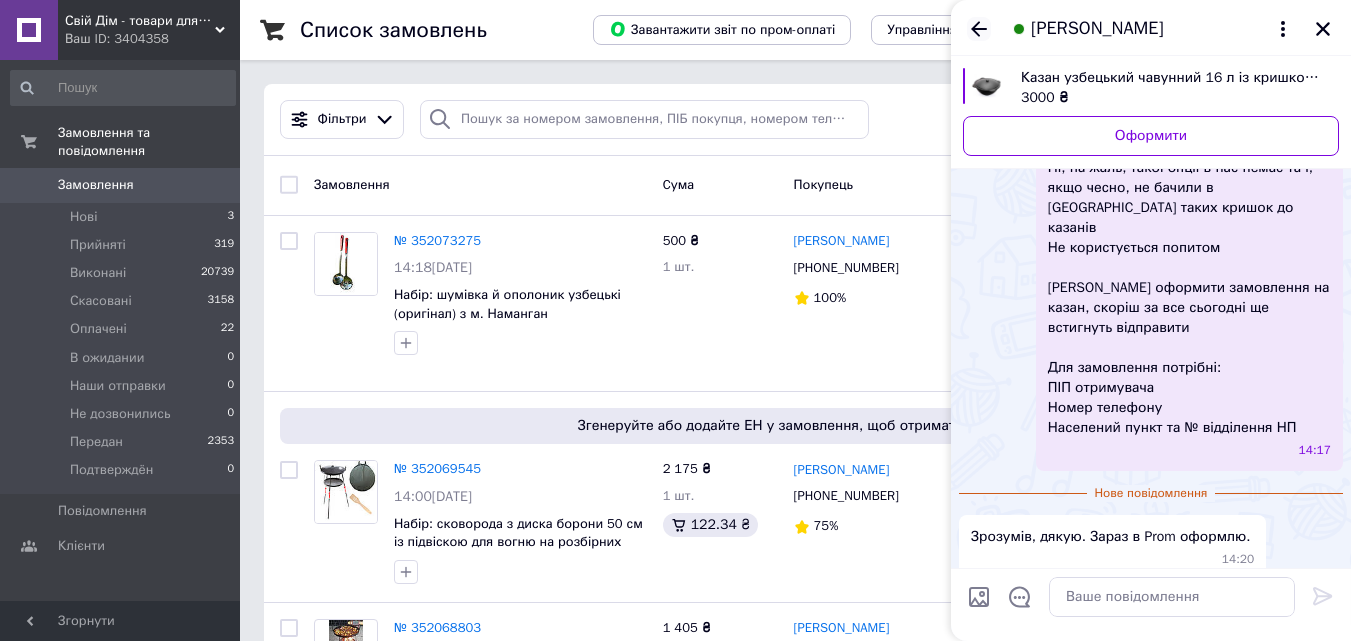 click 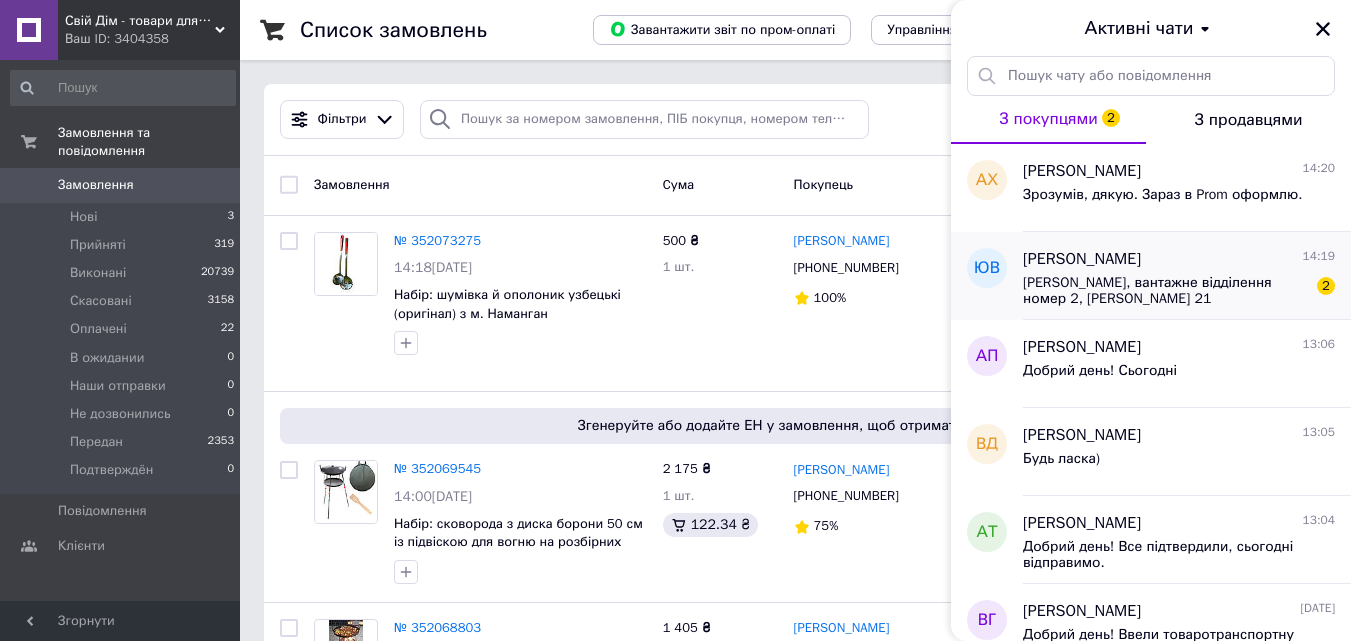 click on "[PERSON_NAME], вантажне відділення номер 2, [PERSON_NAME] 21" at bounding box center (1165, 291) 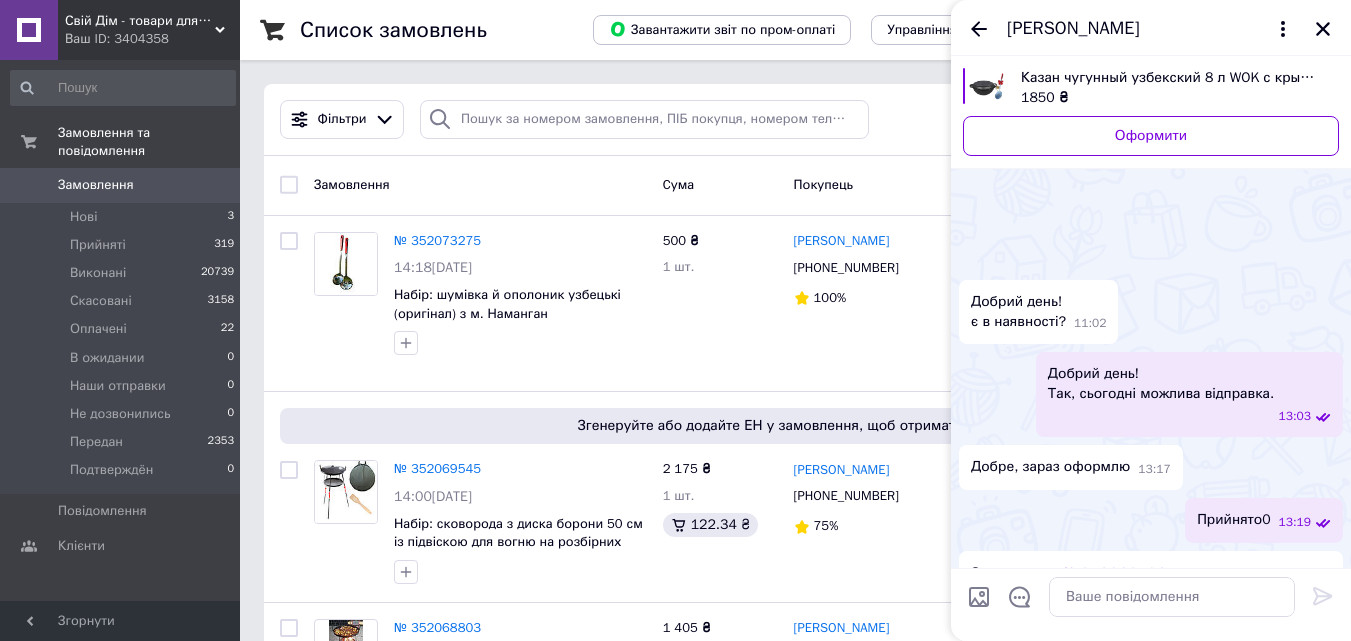 scroll, scrollTop: 432, scrollLeft: 0, axis: vertical 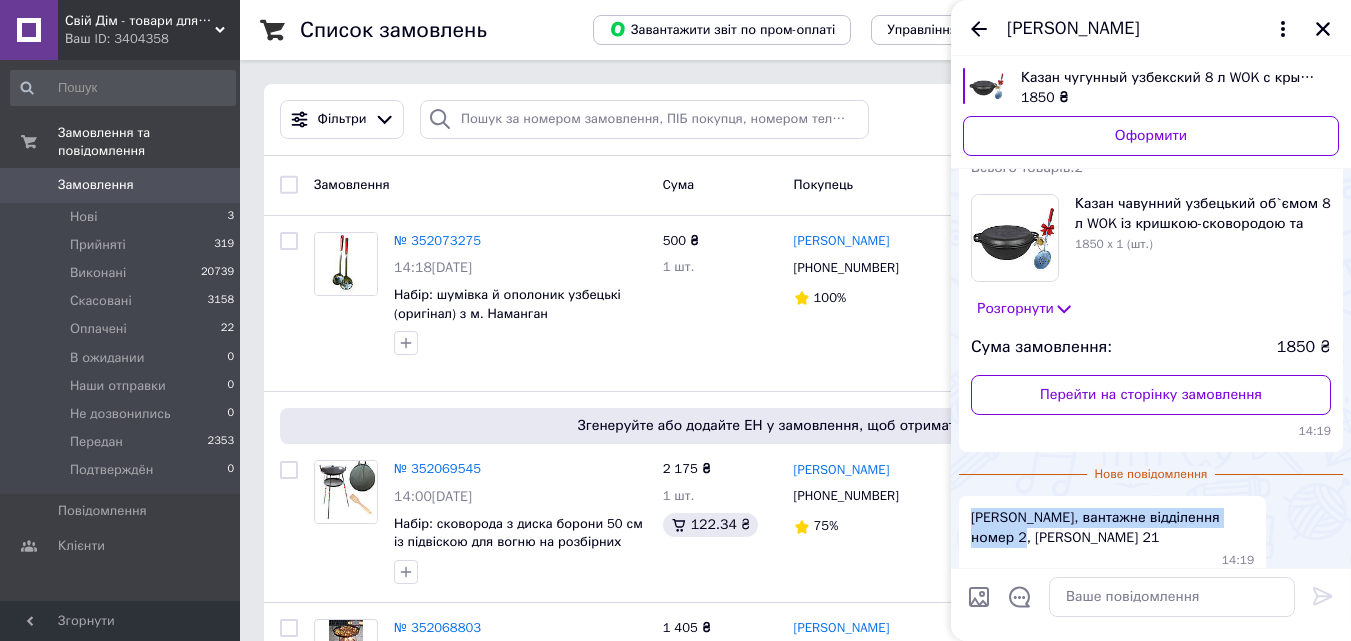 drag, startPoint x: 971, startPoint y: 497, endPoint x: 1022, endPoint y: 512, distance: 53.160137 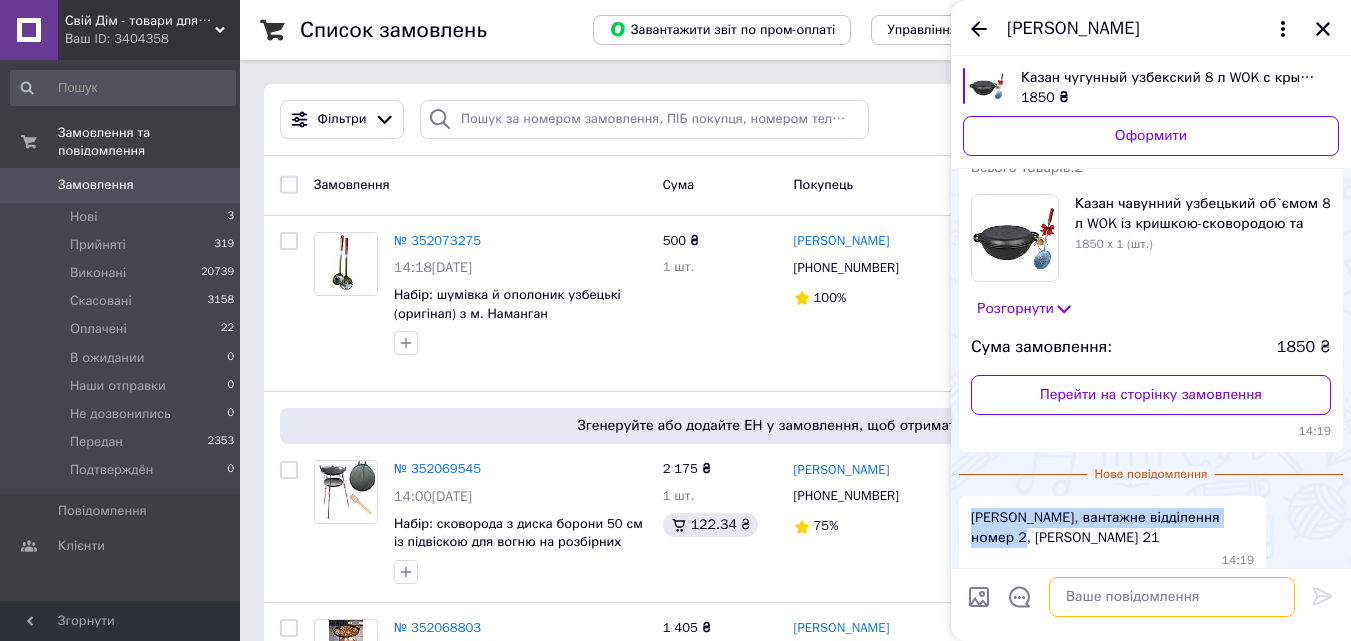 click at bounding box center (1172, 597) 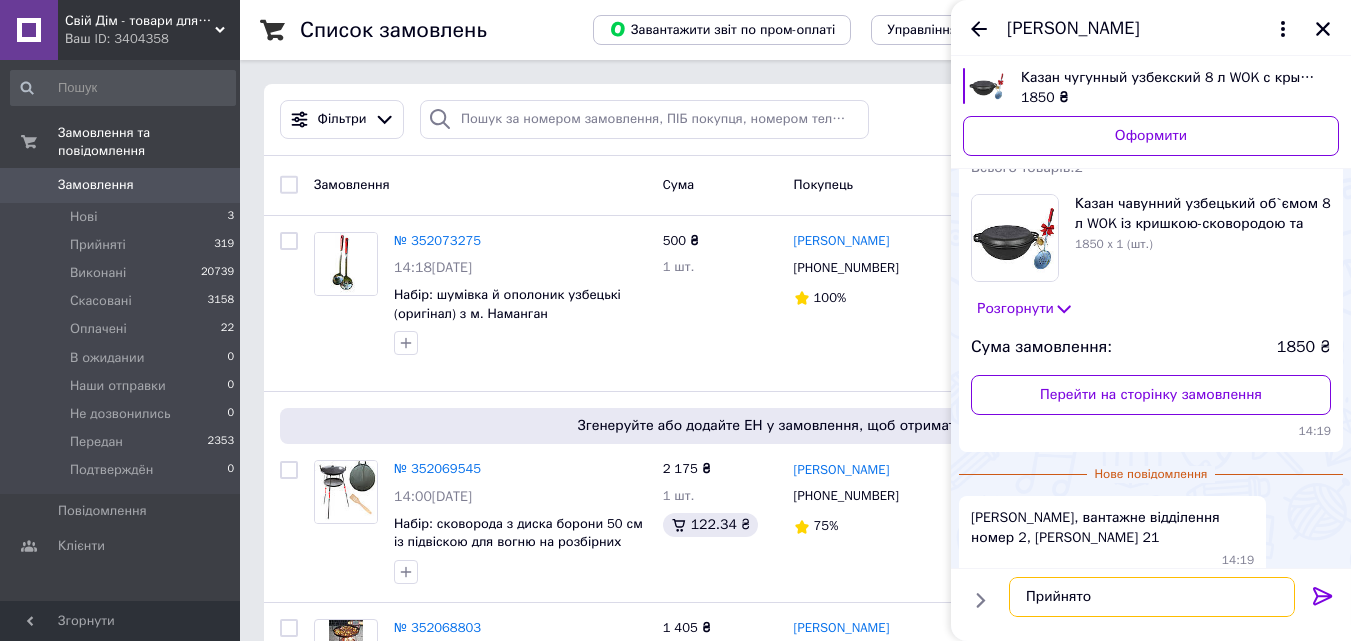 type on "Прийнято)" 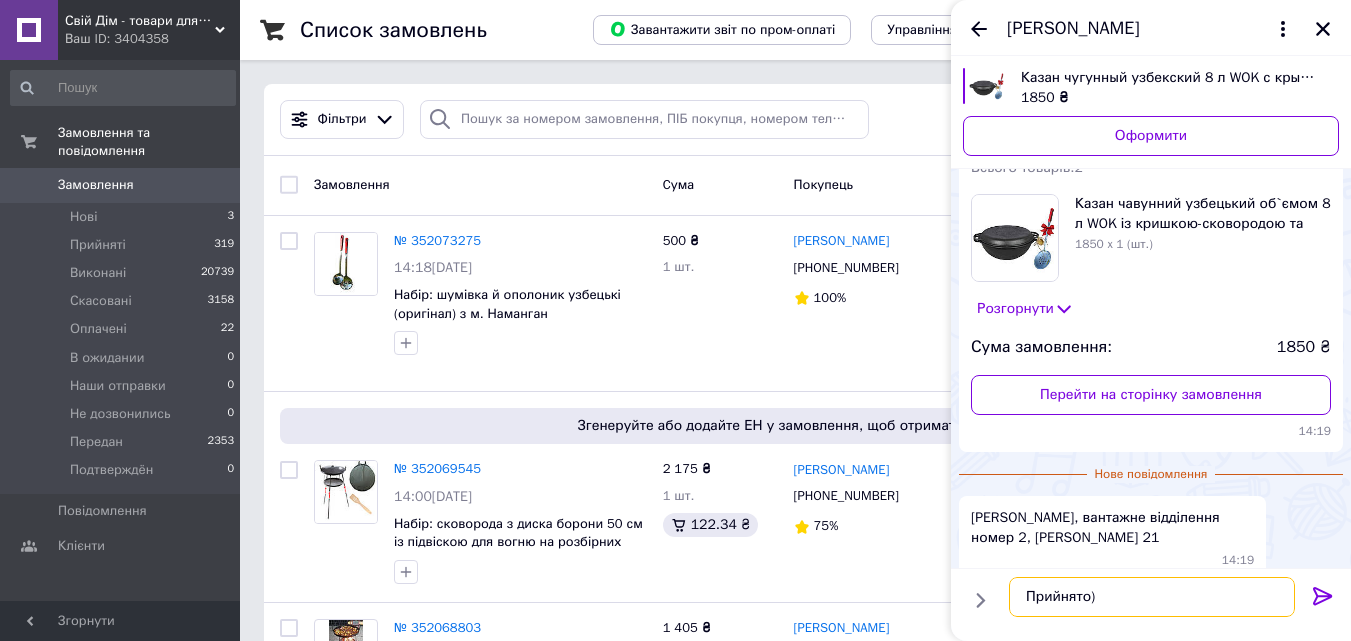 type 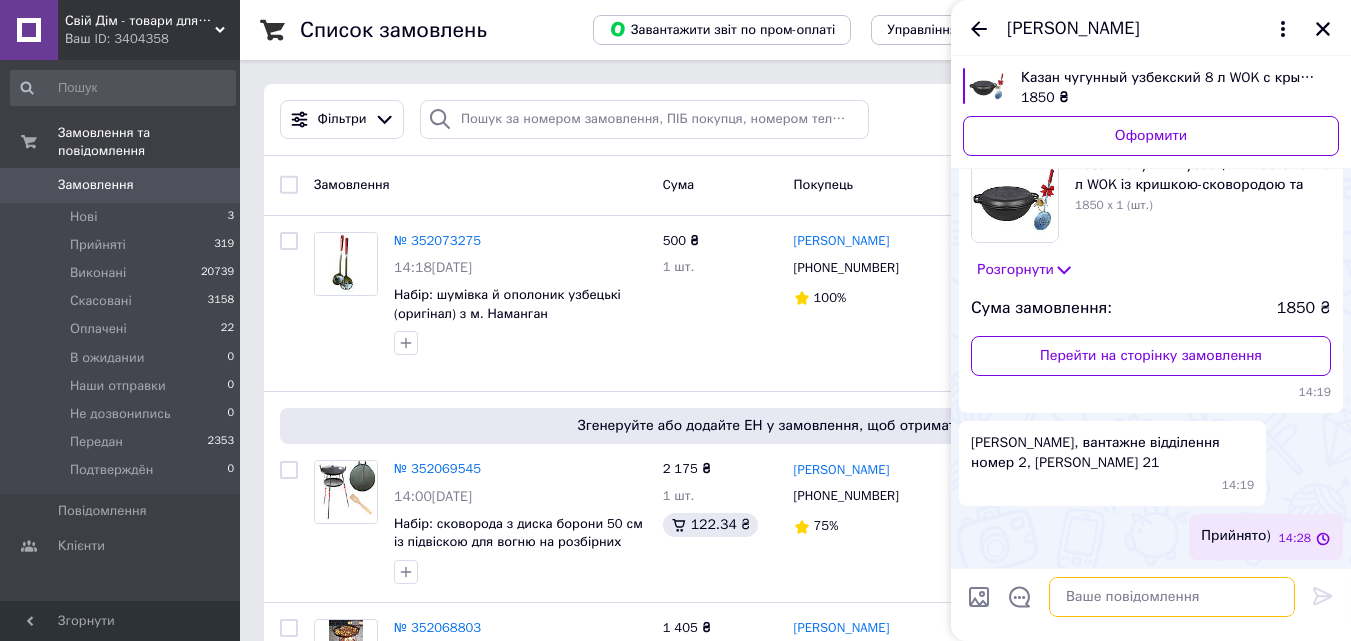 scroll, scrollTop: 398, scrollLeft: 0, axis: vertical 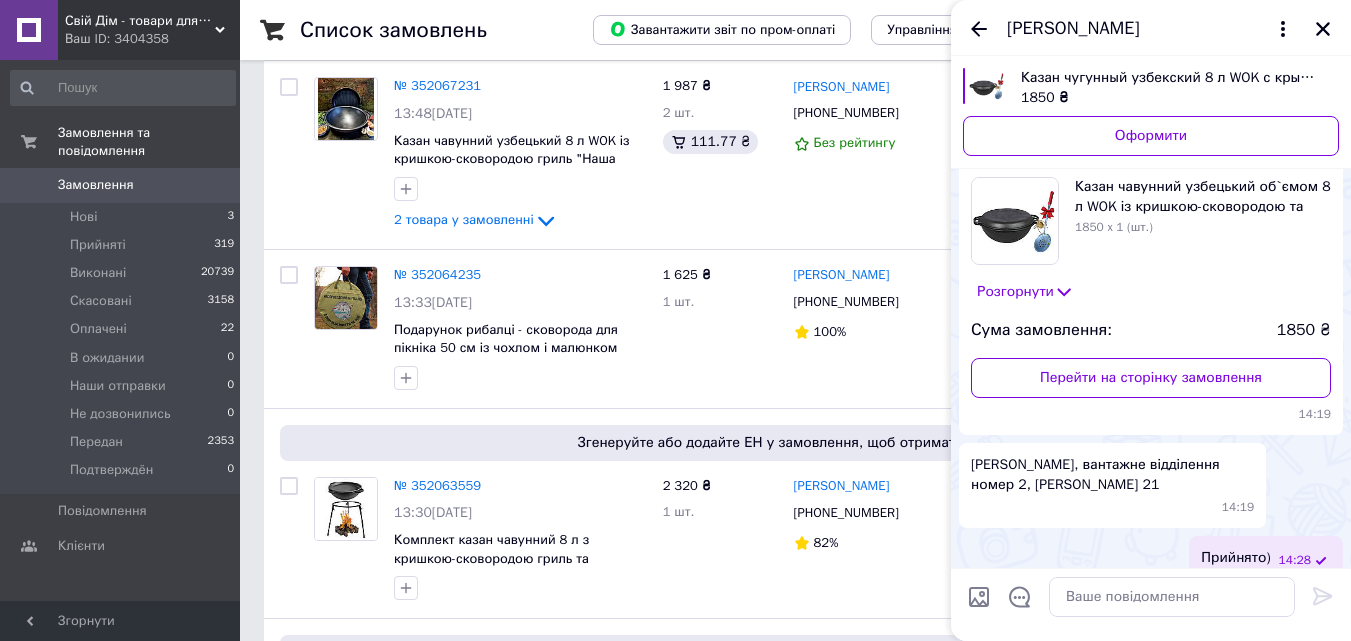 drag, startPoint x: 973, startPoint y: 443, endPoint x: 1181, endPoint y: 460, distance: 208.69356 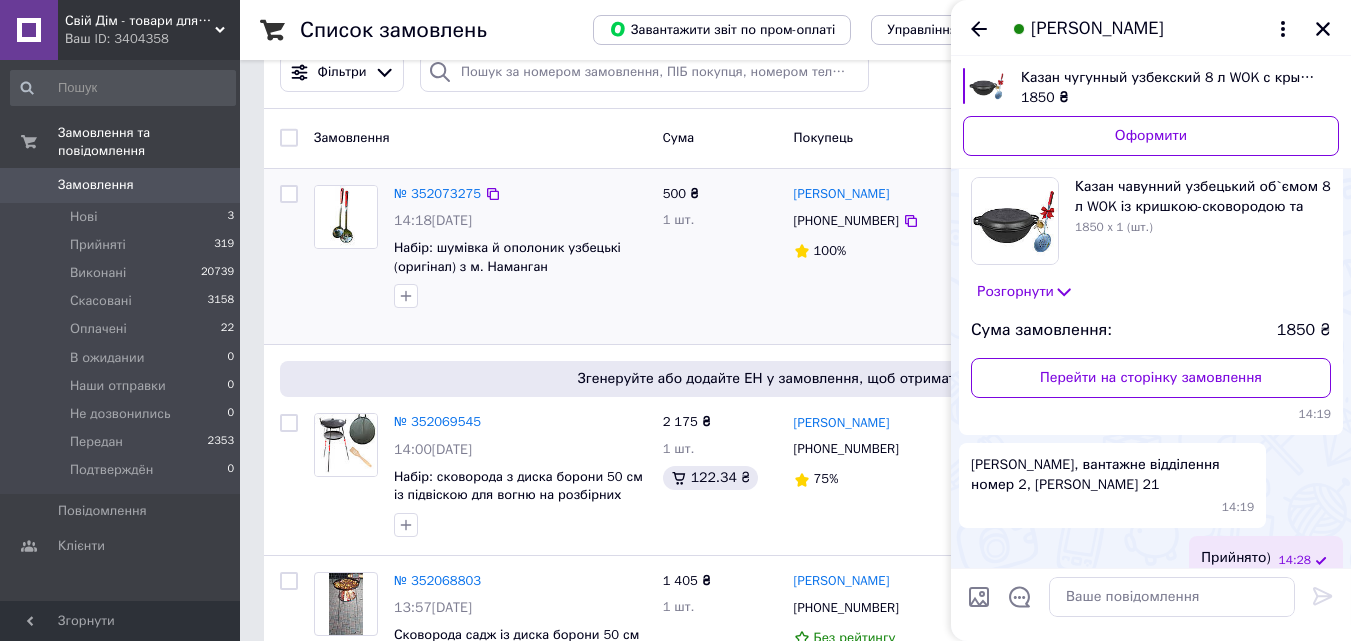 scroll, scrollTop: 0, scrollLeft: 0, axis: both 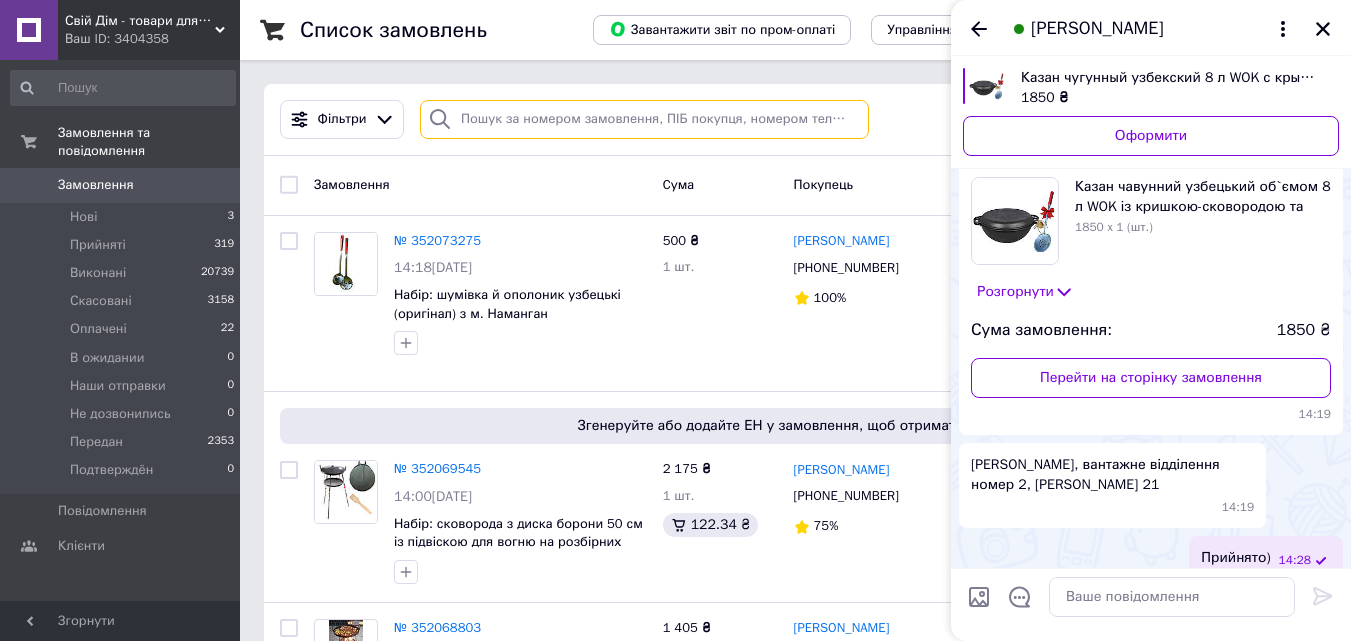 click at bounding box center (644, 119) 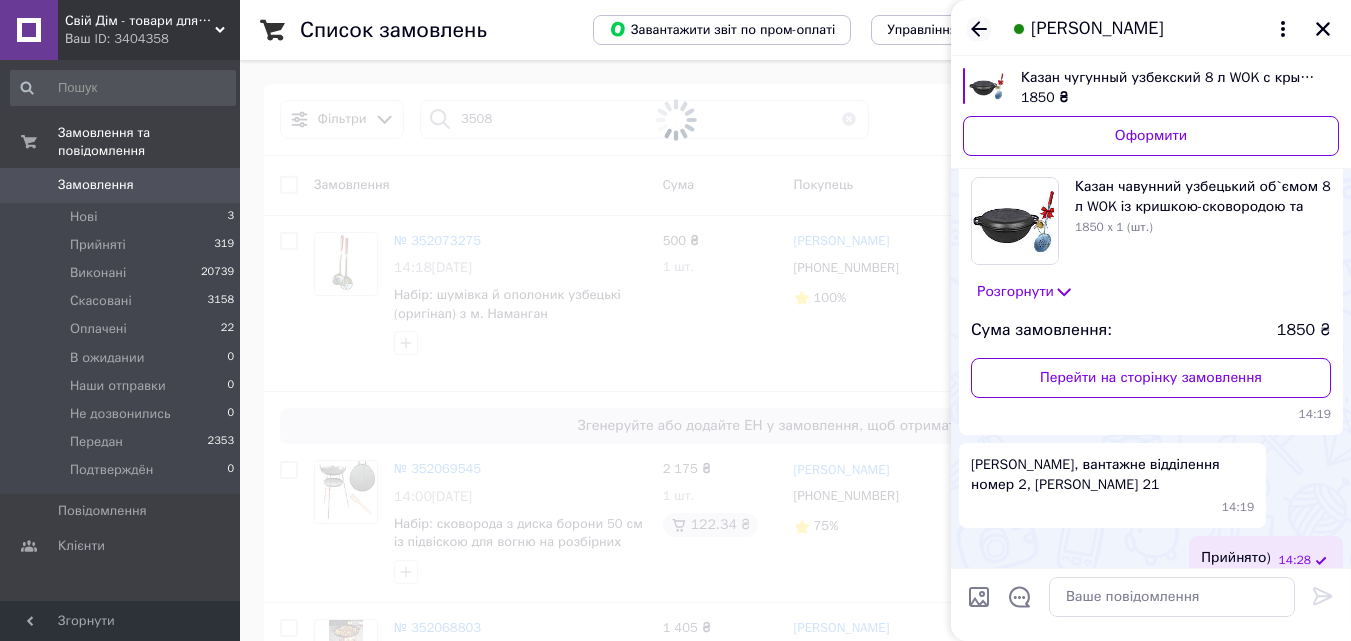 click 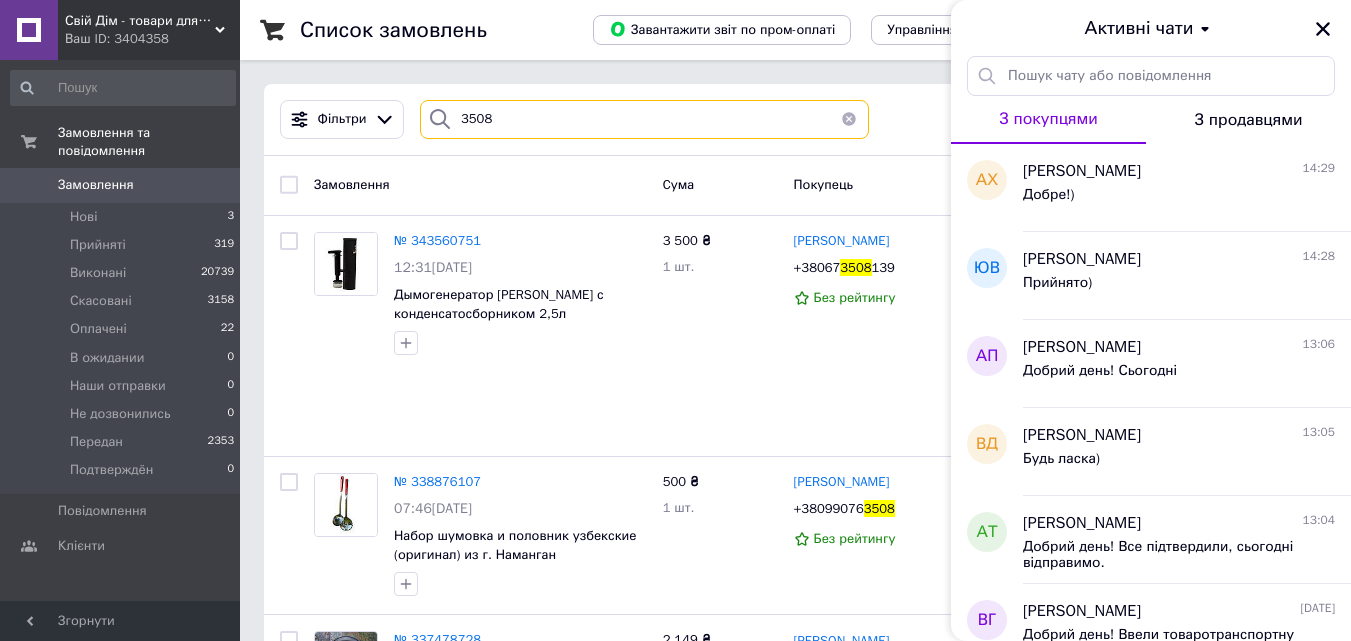 click on "3508" at bounding box center [644, 119] 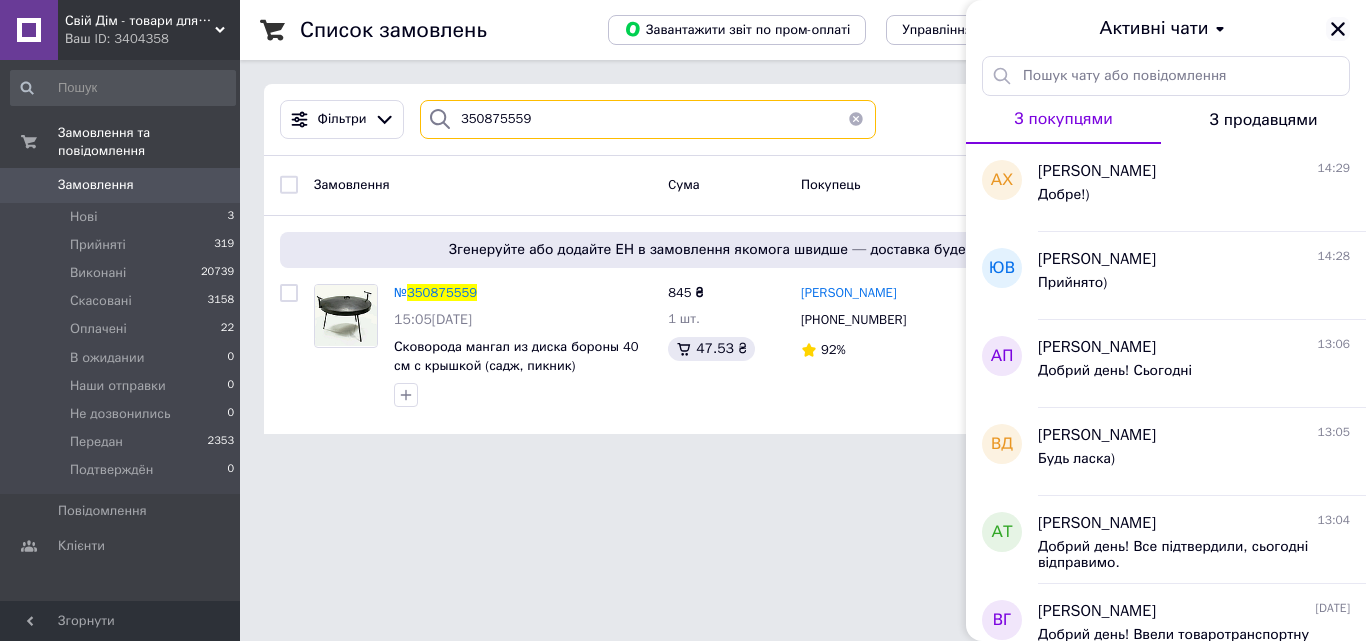 type on "350875559" 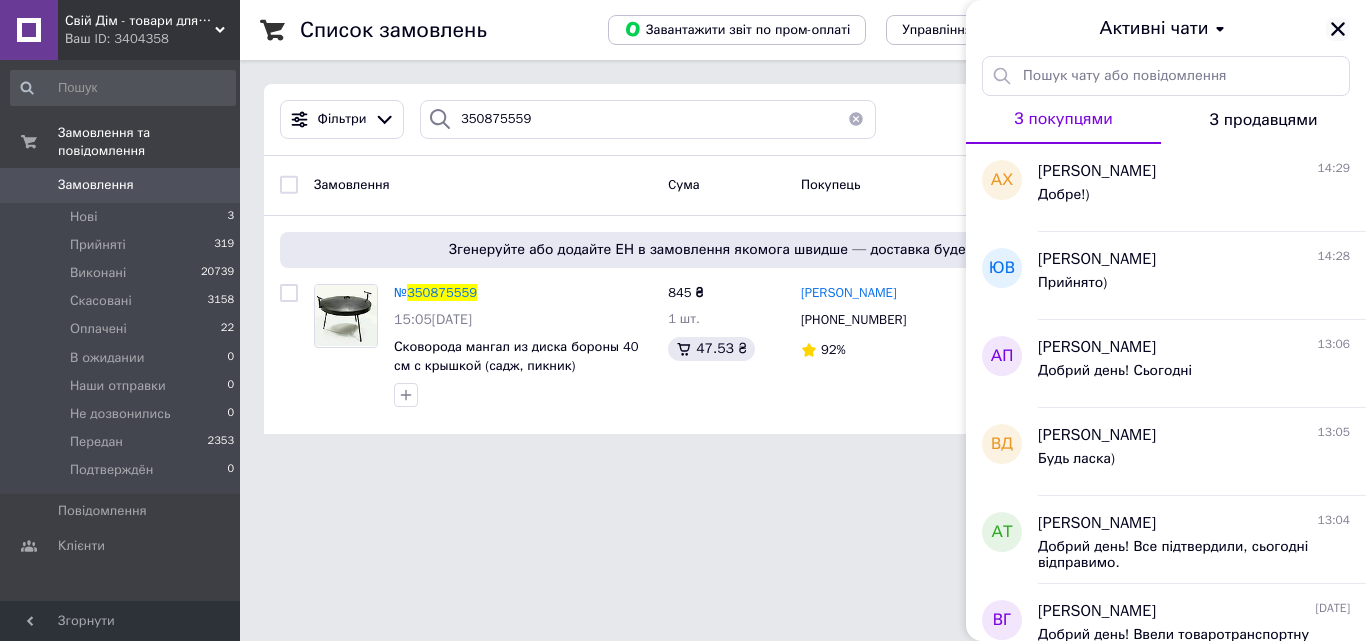 click 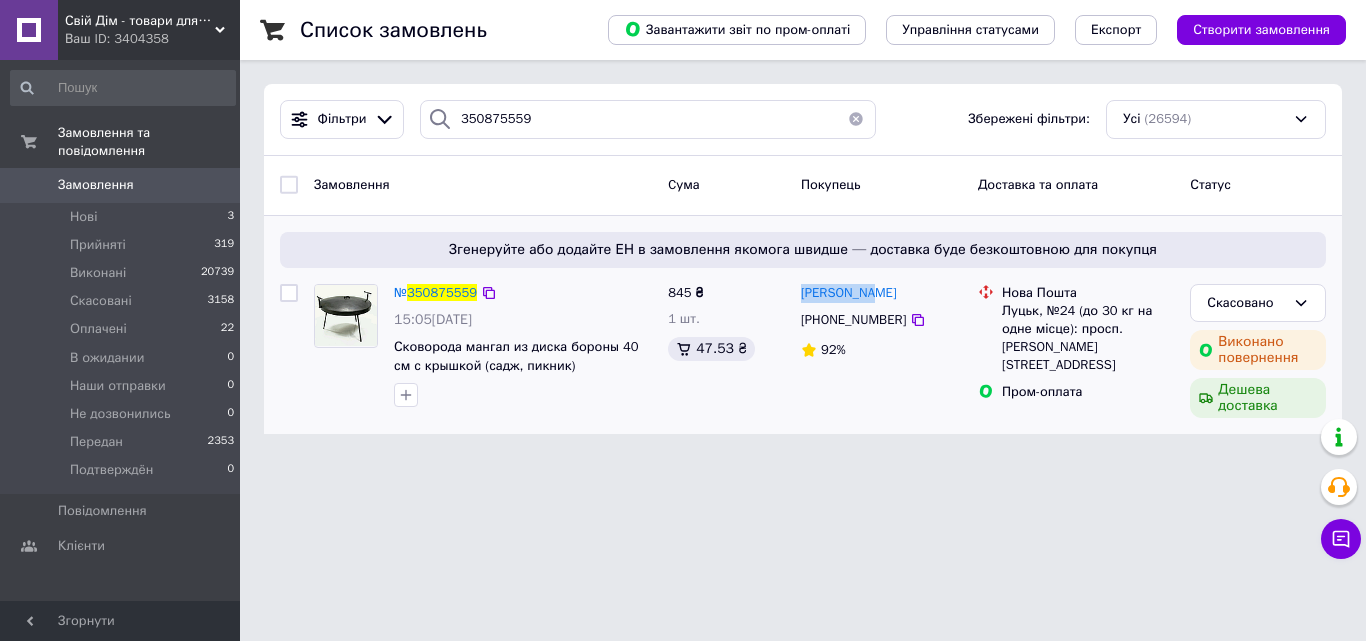 drag, startPoint x: 798, startPoint y: 288, endPoint x: 875, endPoint y: 298, distance: 77.64664 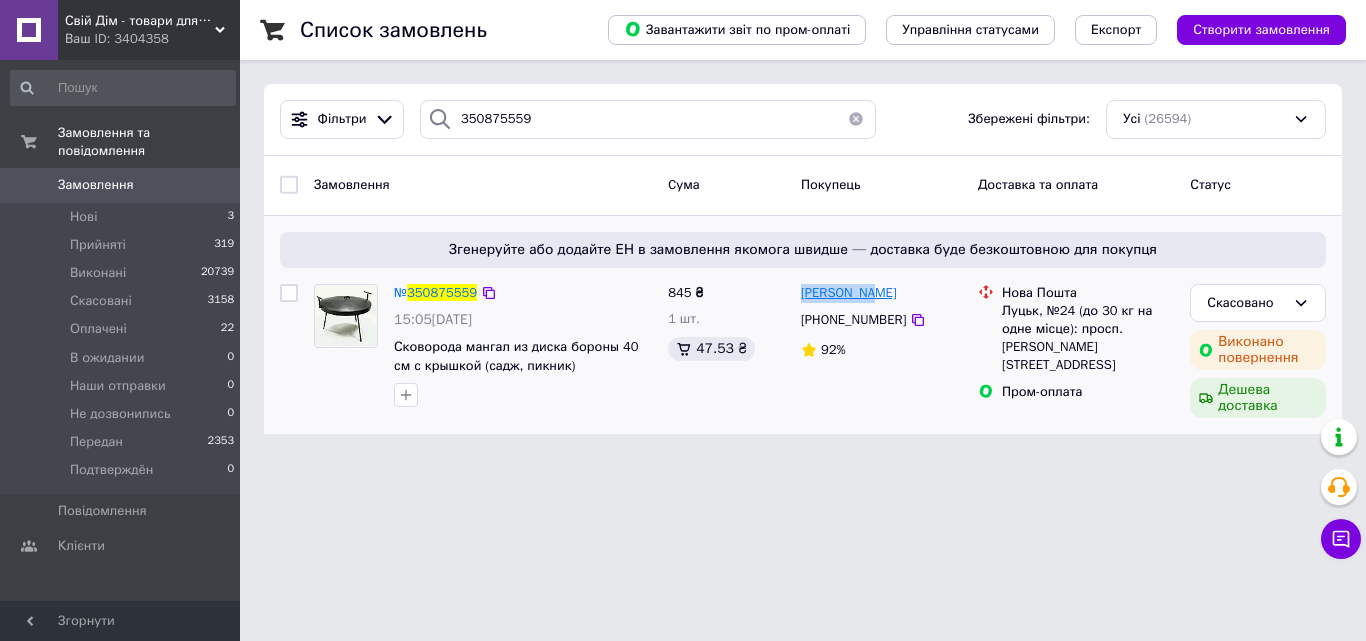 copy on "[PERSON_NAME]" 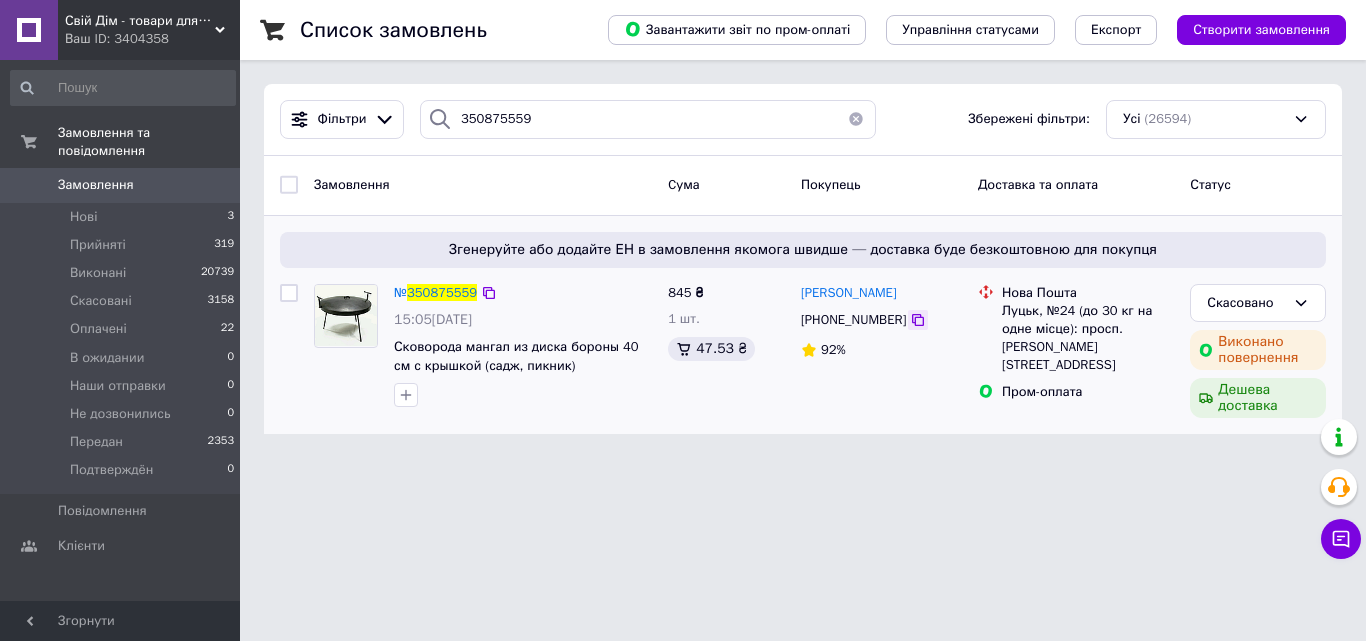 click 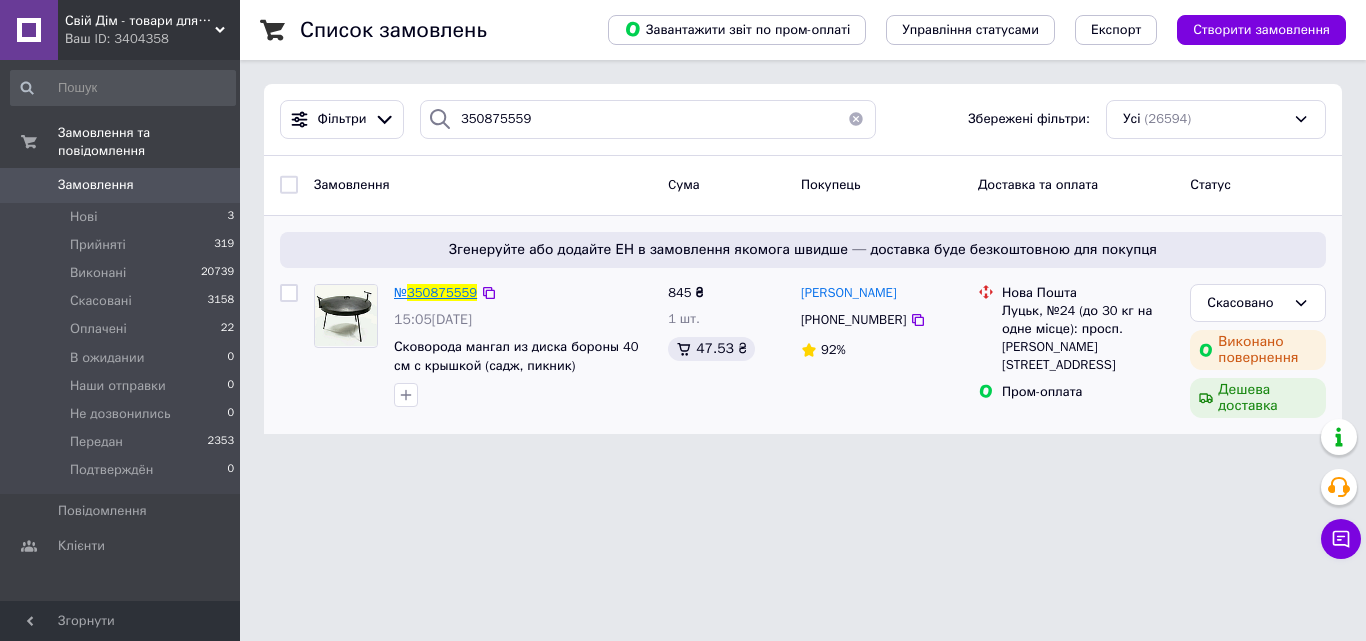 click on "350875559" at bounding box center [442, 292] 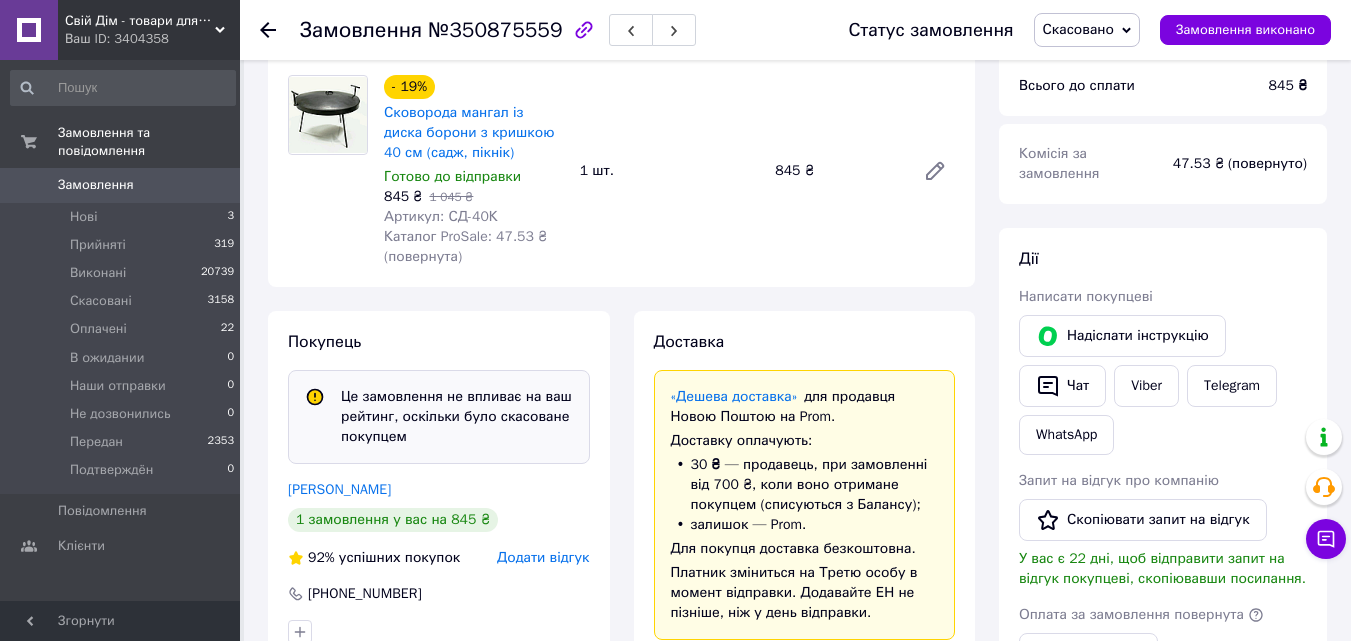 scroll, scrollTop: 516, scrollLeft: 0, axis: vertical 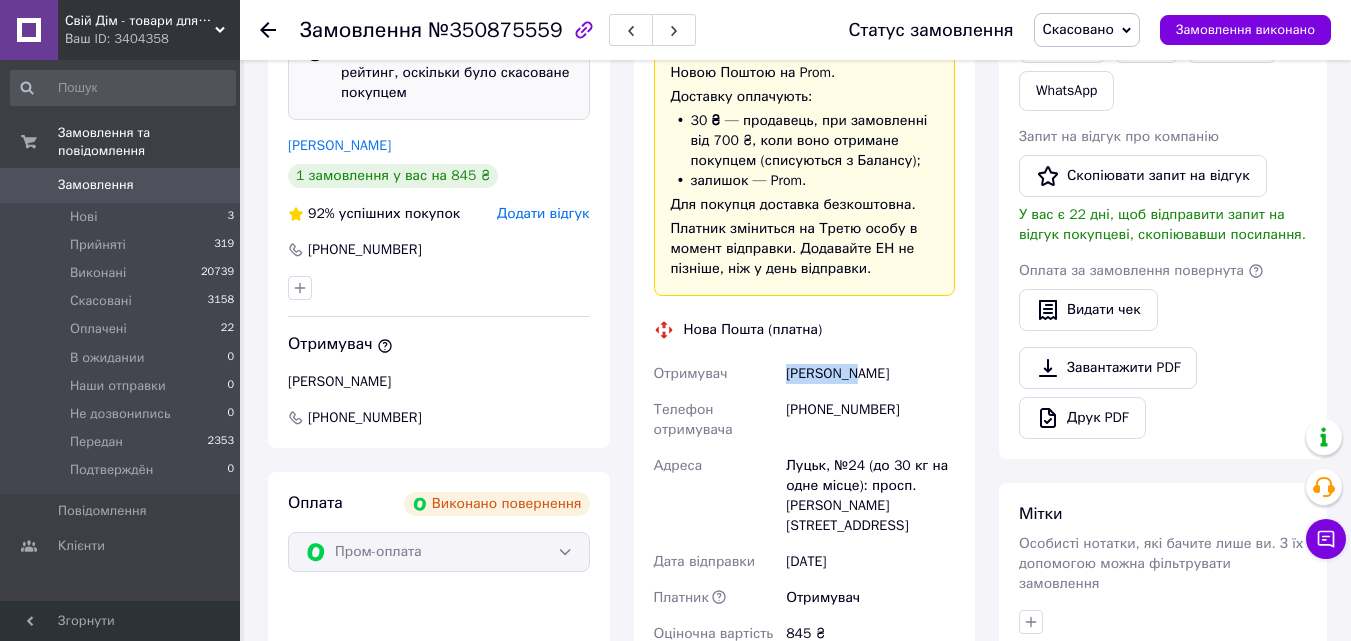 drag, startPoint x: 787, startPoint y: 369, endPoint x: 876, endPoint y: 384, distance: 90.255196 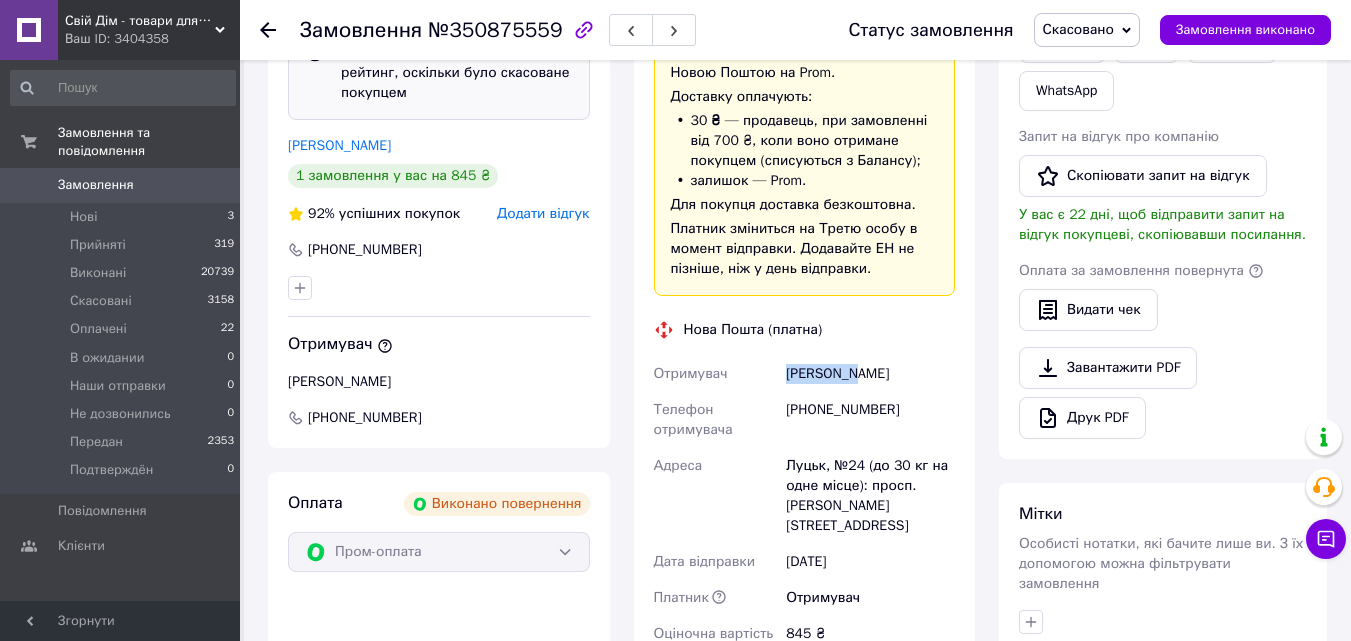 copy on "[PERSON_NAME]" 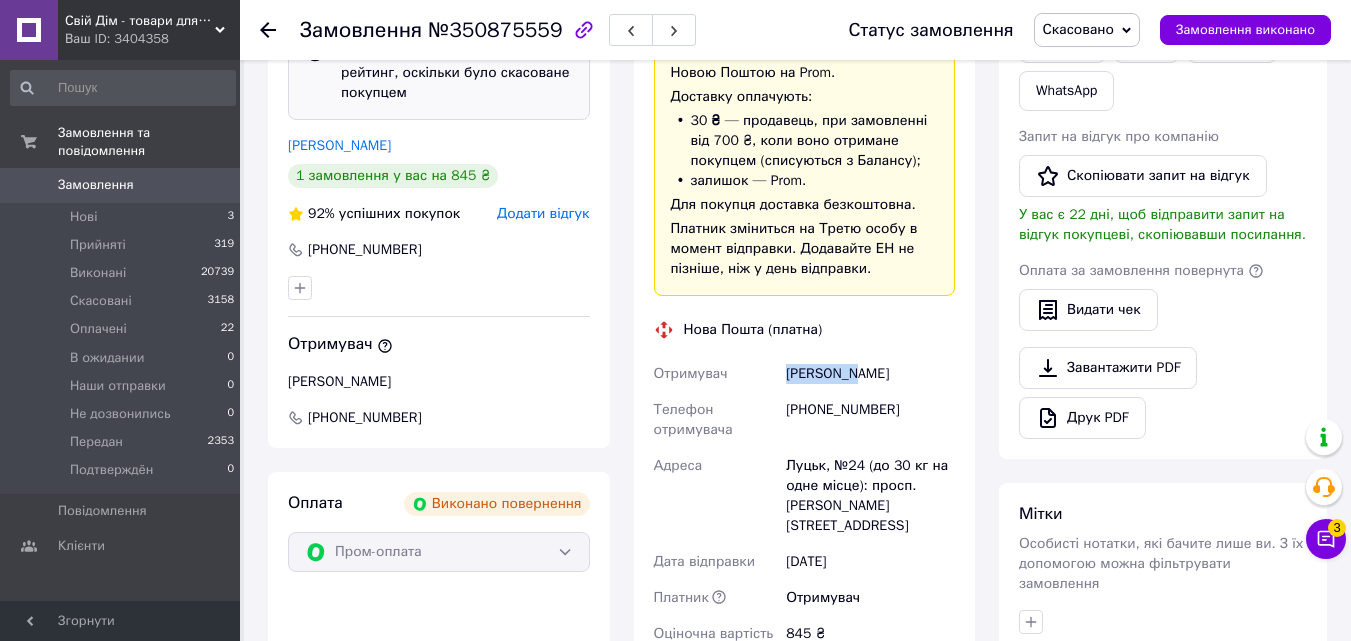 click 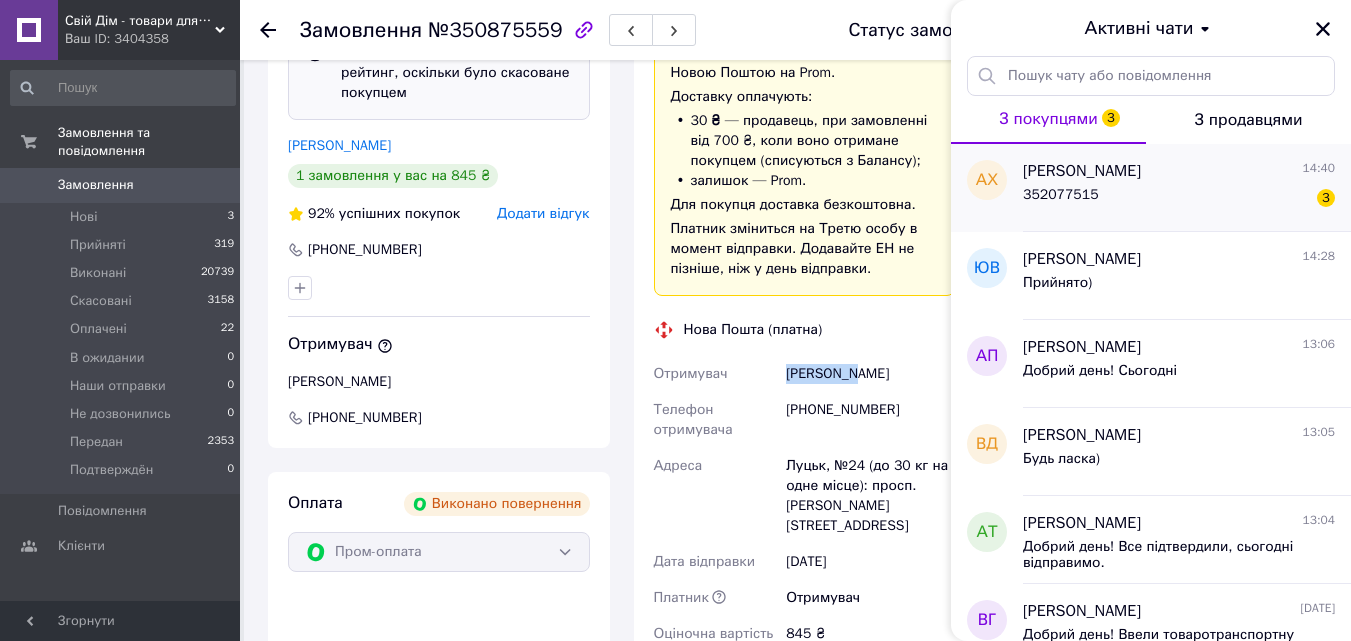 click on "352077515 3" at bounding box center [1179, 199] 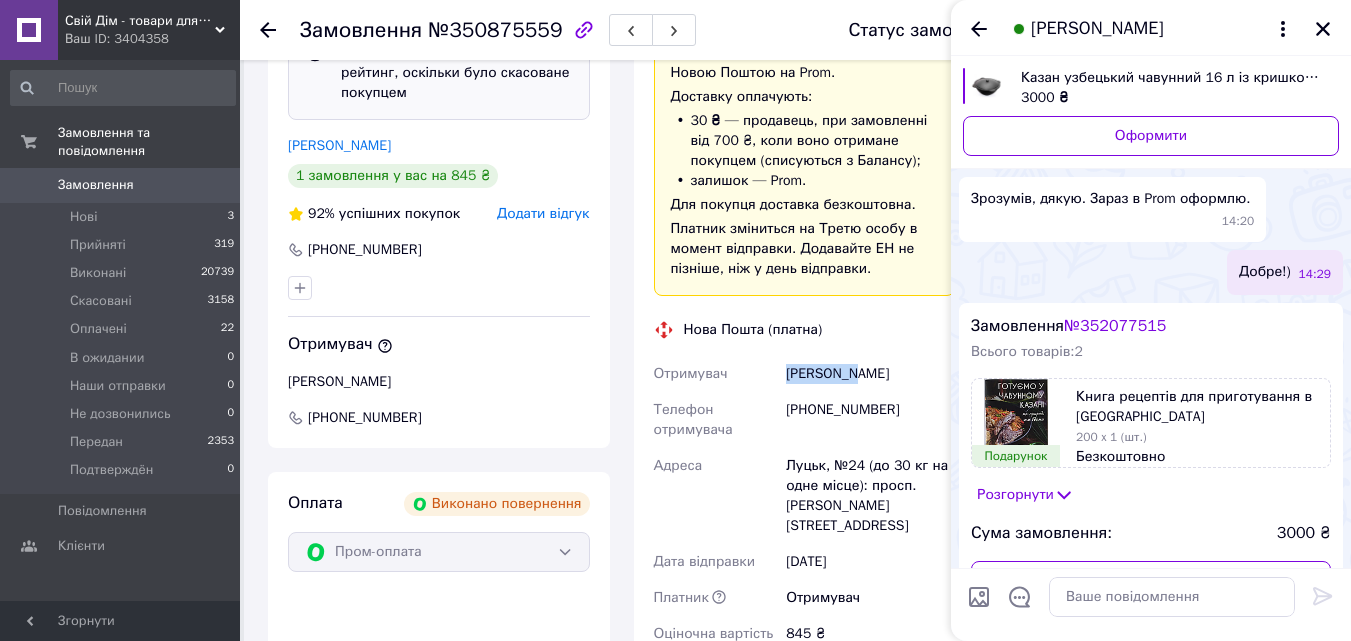 scroll, scrollTop: 1244, scrollLeft: 0, axis: vertical 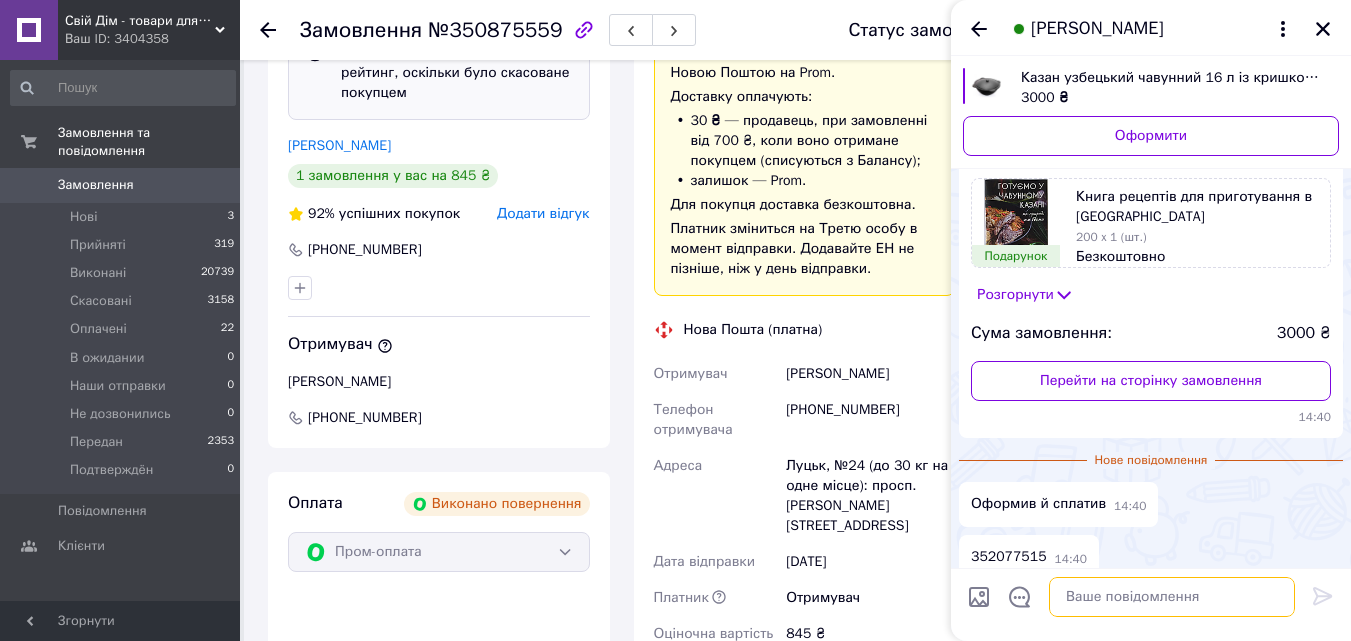 click at bounding box center (1172, 597) 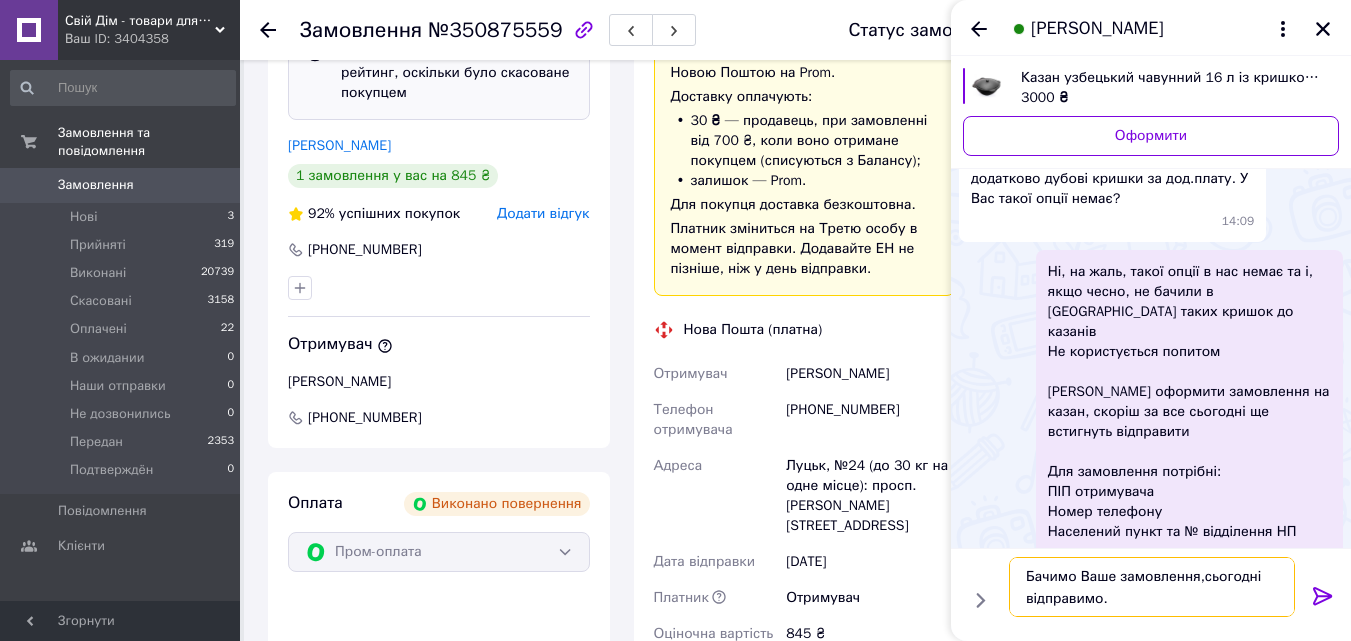 scroll, scrollTop: 744, scrollLeft: 0, axis: vertical 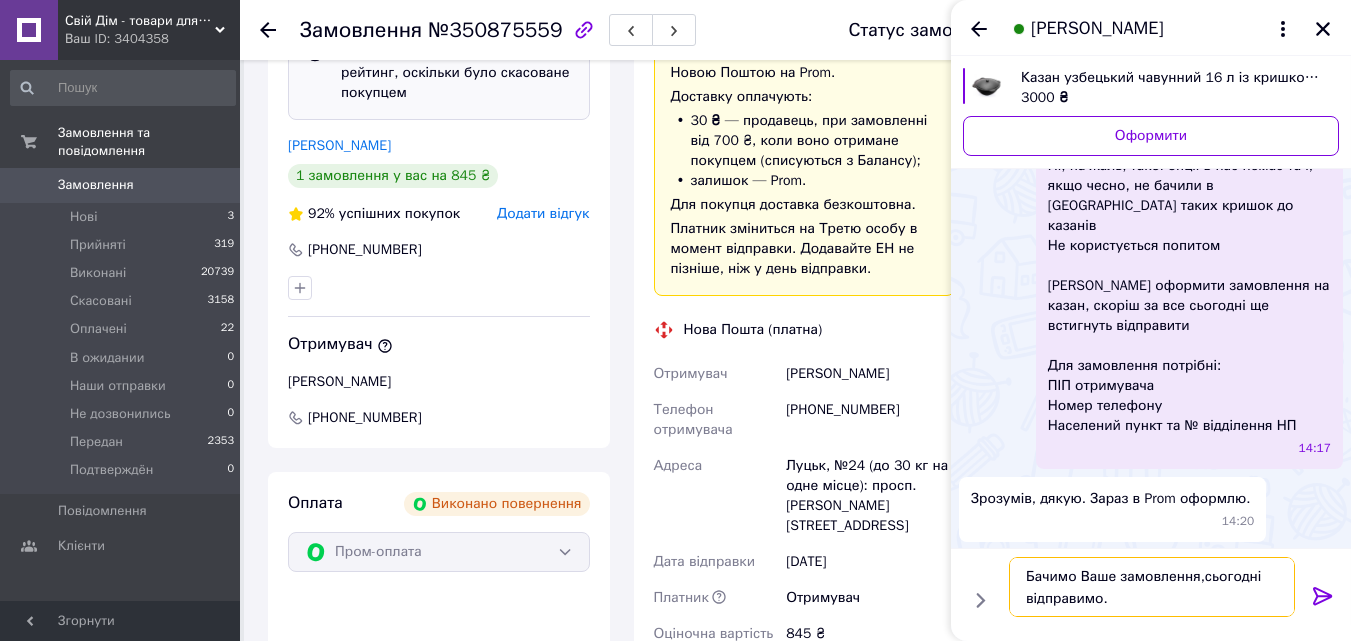 type on "Бачимо Ваше замовлення,сьогодні відправимо." 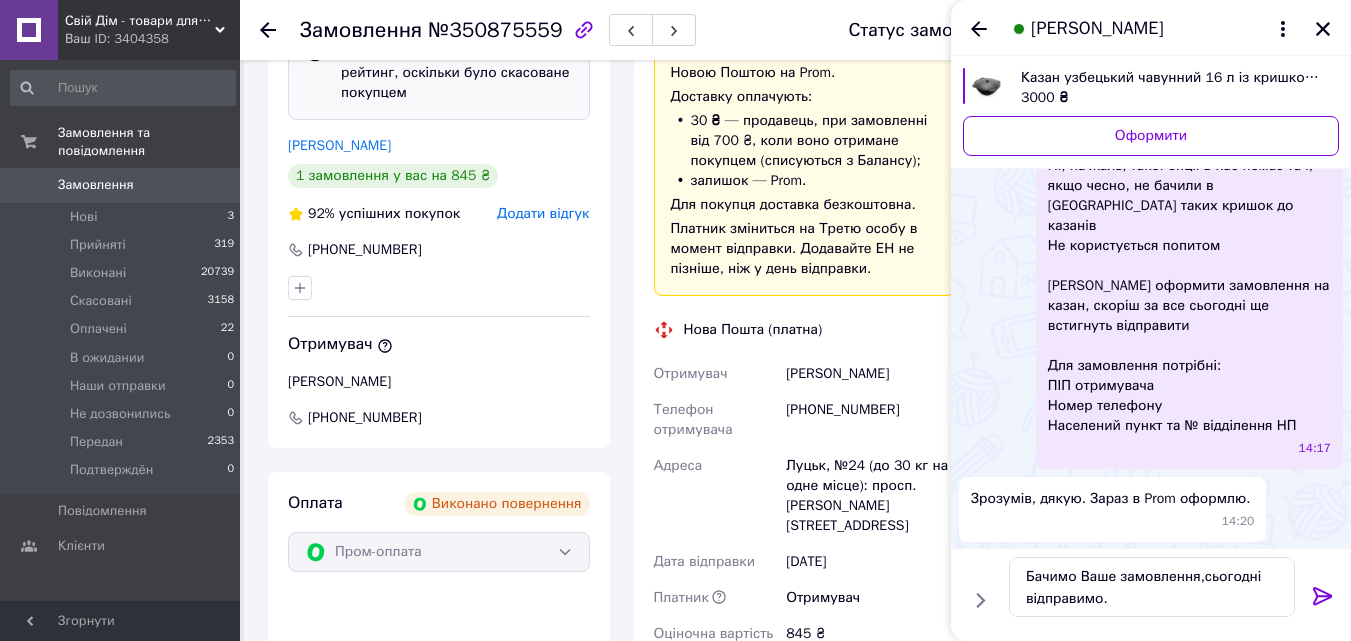 click 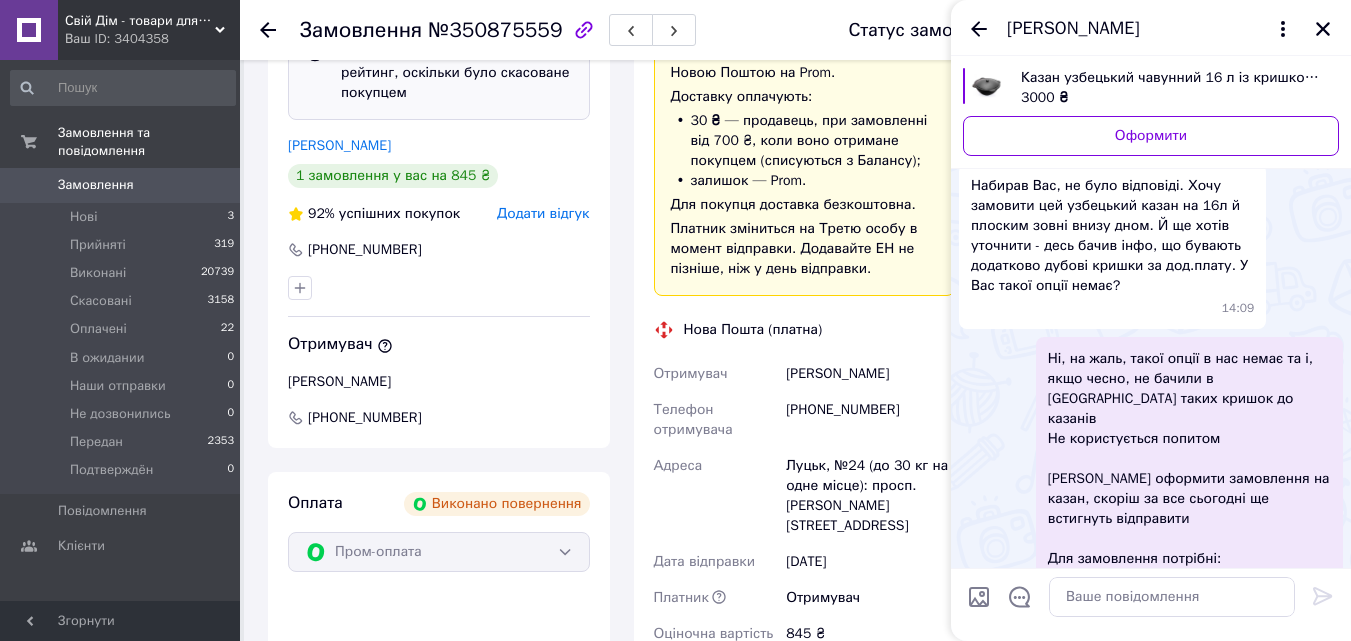 scroll, scrollTop: 502, scrollLeft: 0, axis: vertical 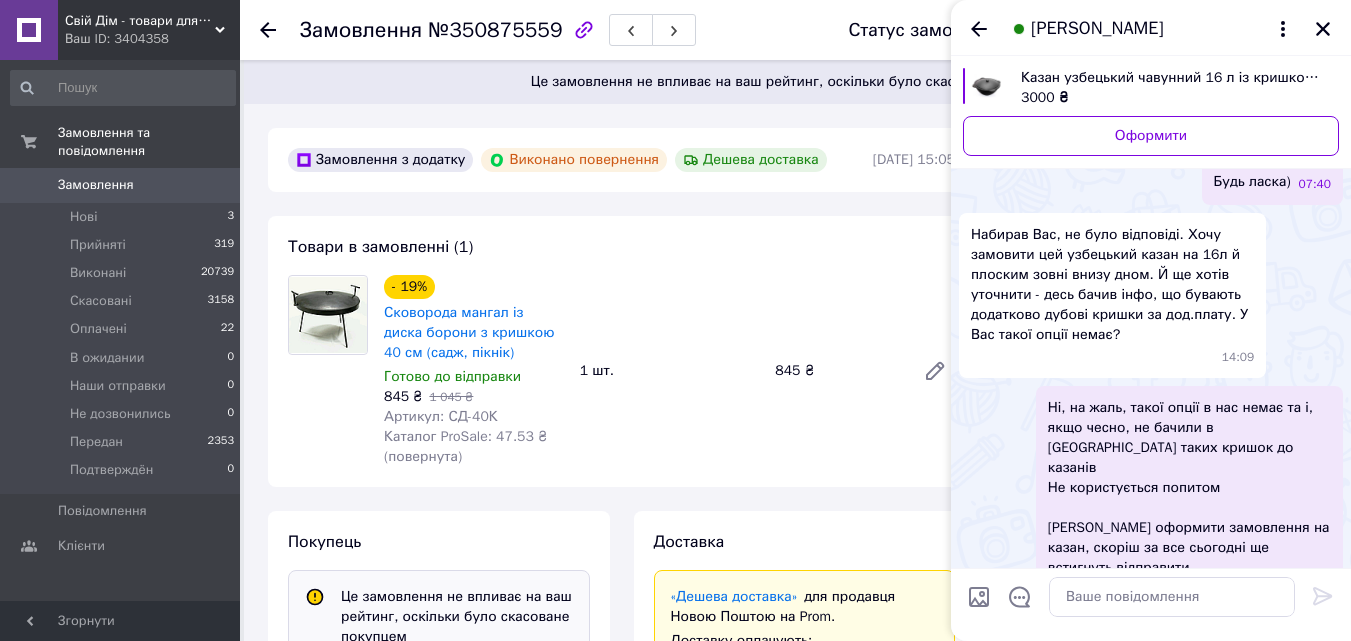 click 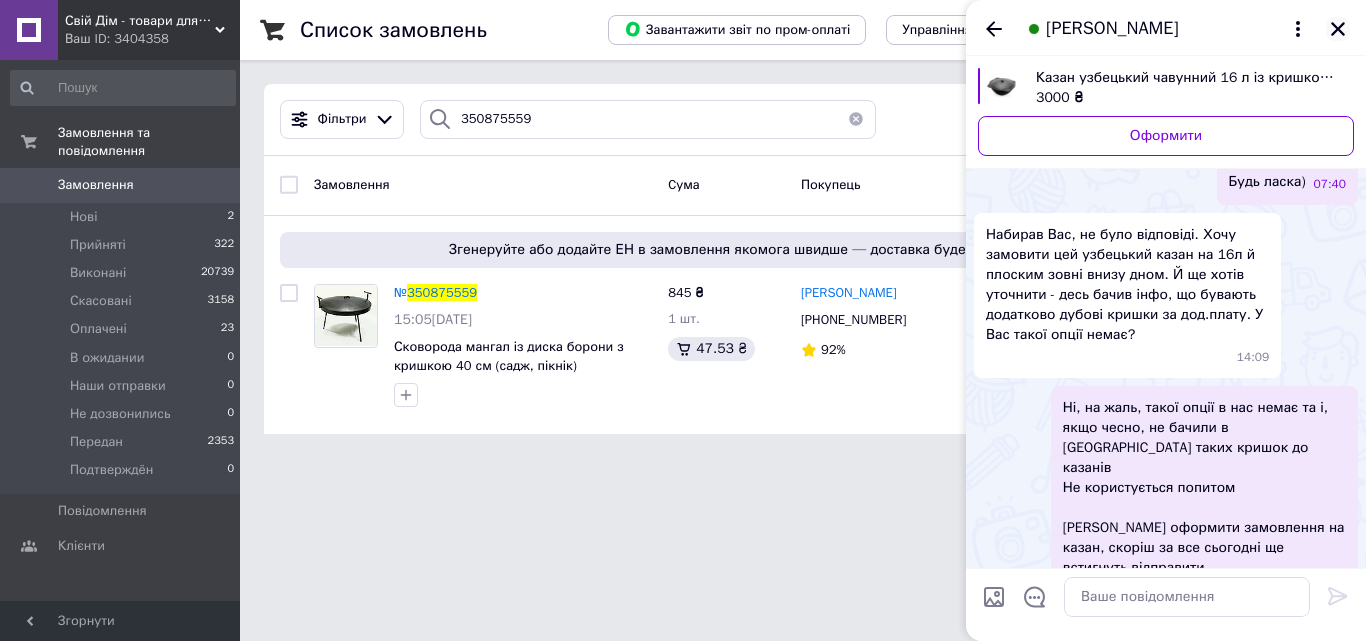 click 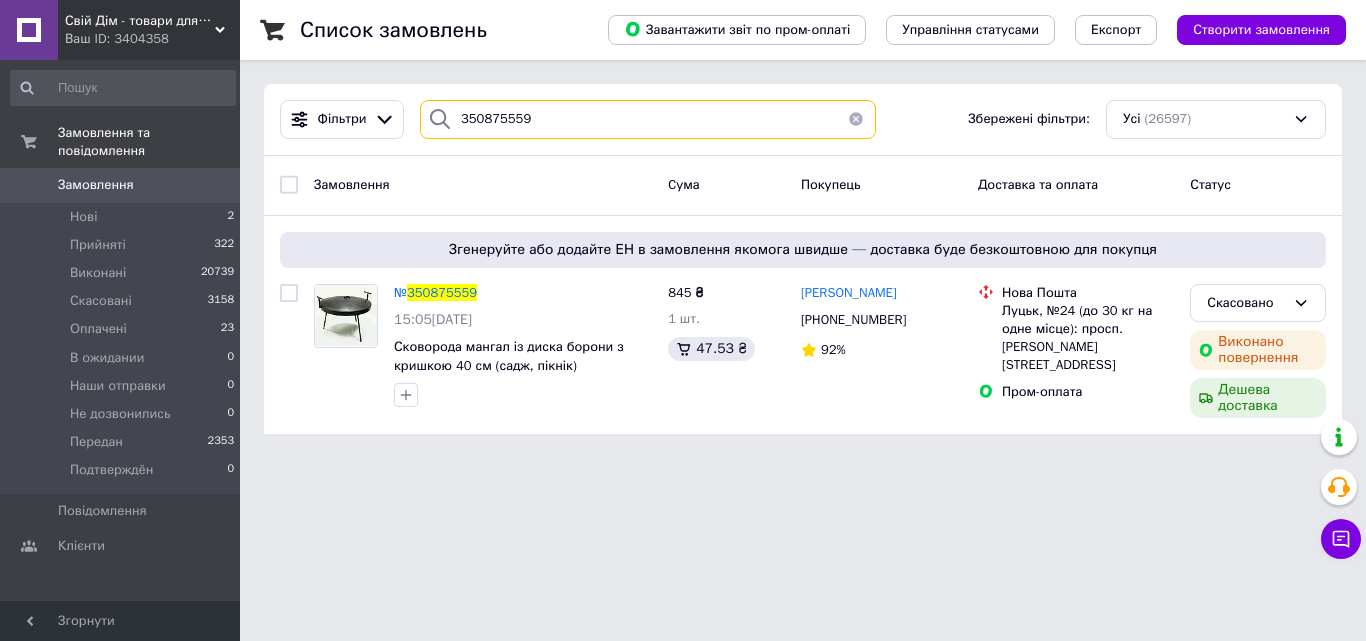 drag, startPoint x: 540, startPoint y: 114, endPoint x: 514, endPoint y: 108, distance: 26.683329 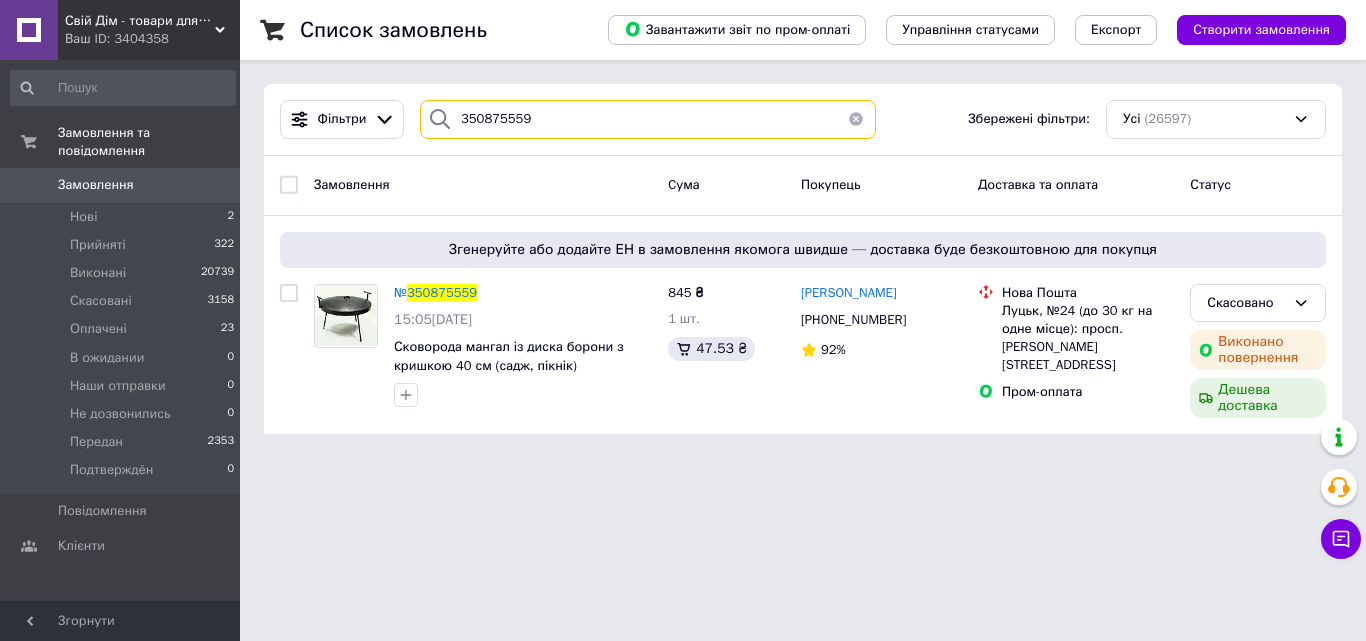 paste on "НАЗЕМЦЕВ [PERSON_NAME]" 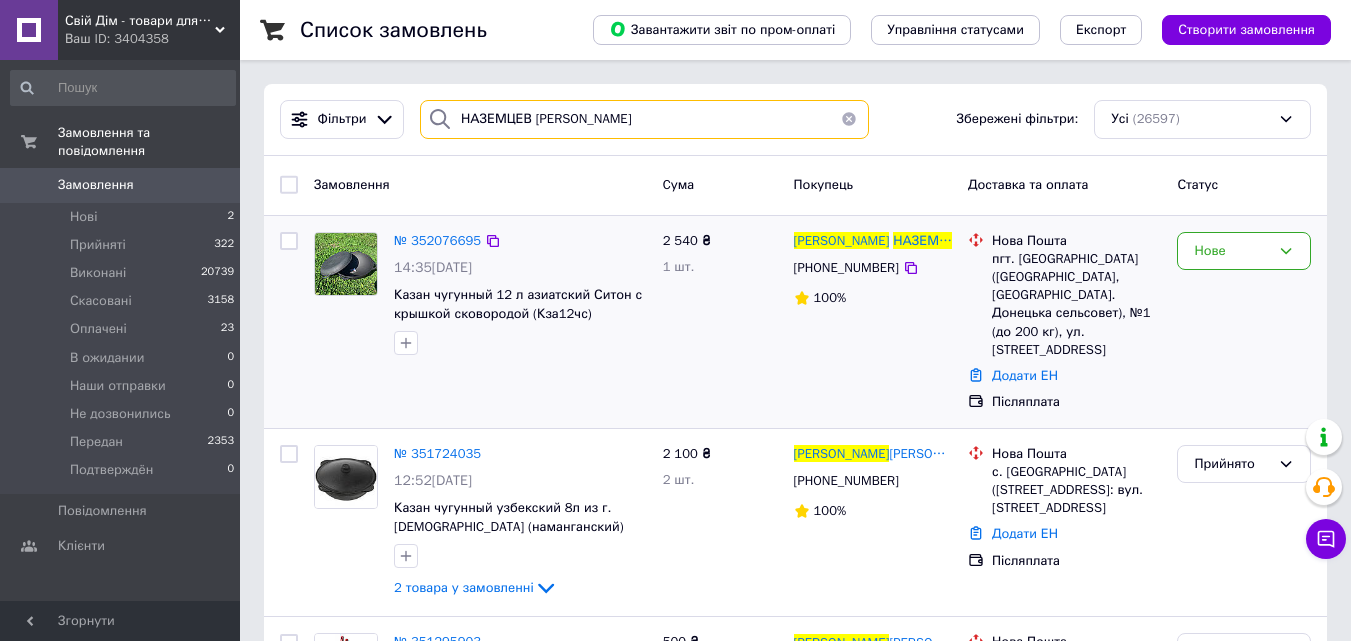 type on "НАЗЕМЦЕВ [PERSON_NAME]" 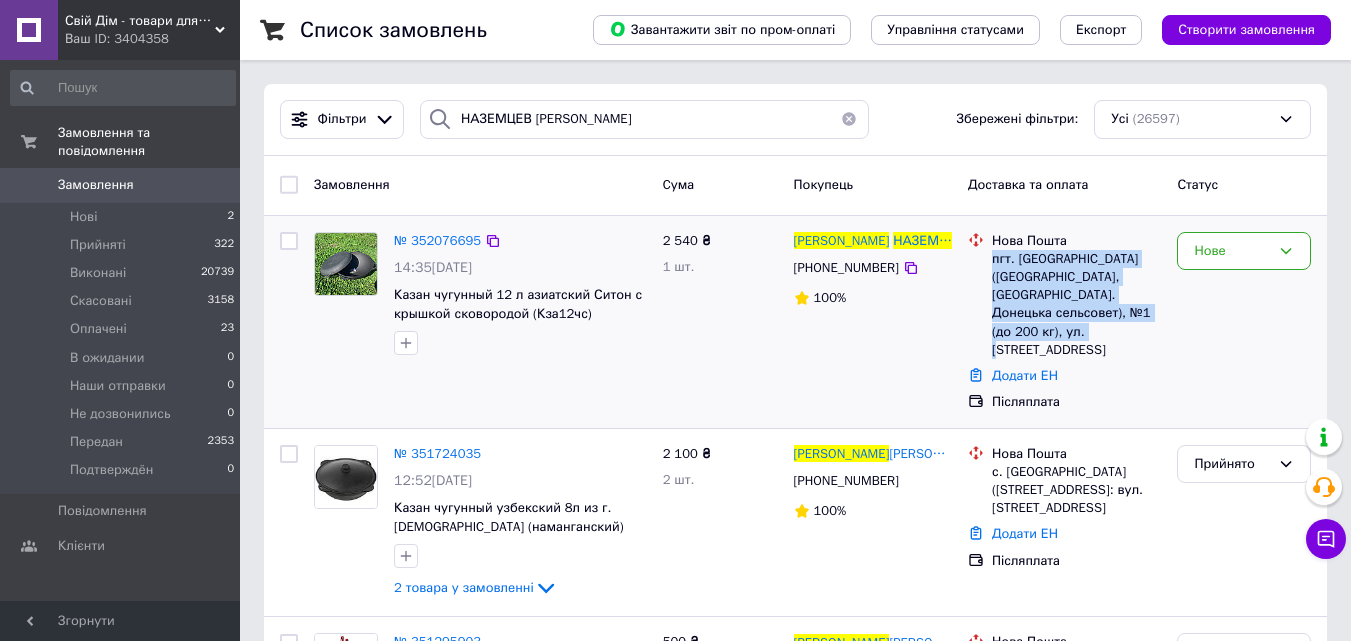 drag, startPoint x: 994, startPoint y: 255, endPoint x: 1112, endPoint y: 332, distance: 140.90068 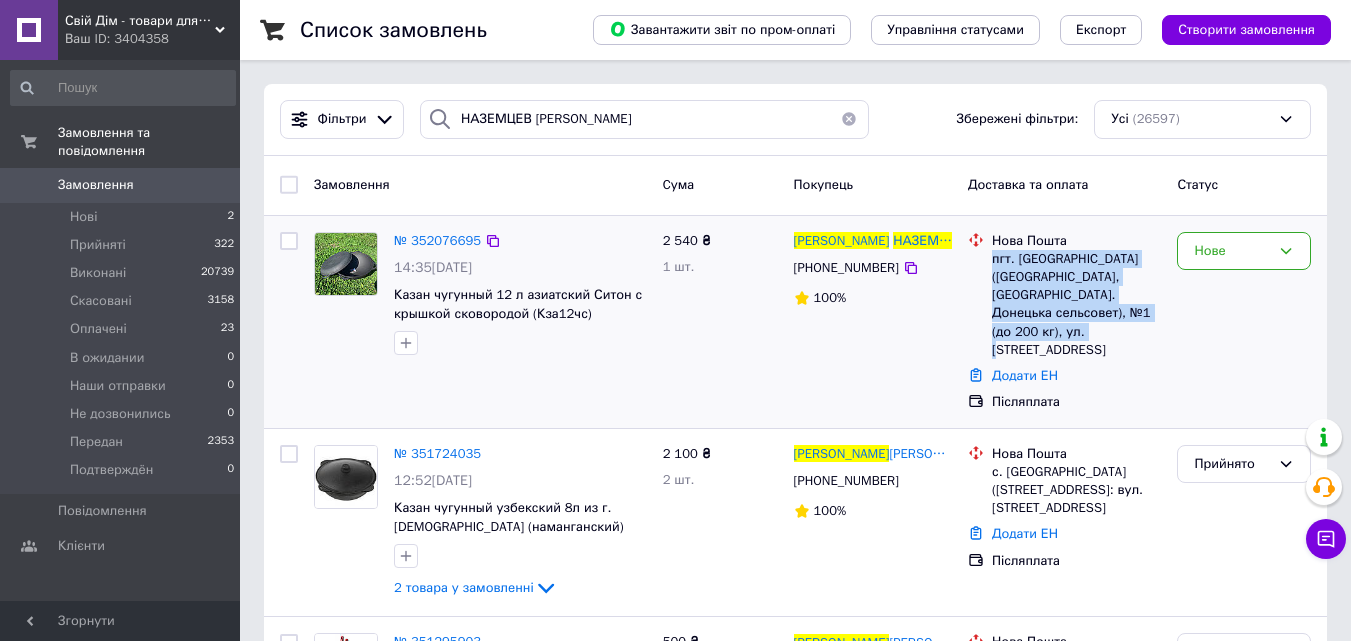 copy on "пгт. [GEOGRAPHIC_DATA] ([GEOGRAPHIC_DATA], [GEOGRAPHIC_DATA]. Донецька сельсовет), №1 (до 200 кг), ул. [STREET_ADDRESS]" 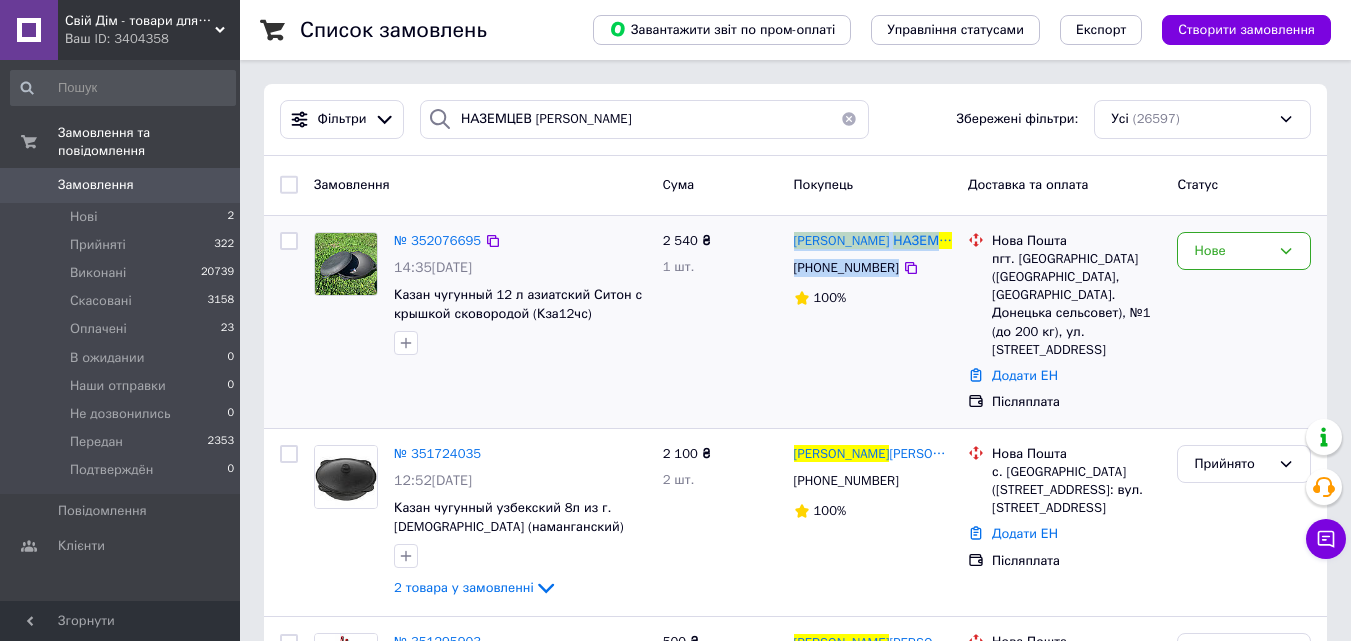 drag, startPoint x: 792, startPoint y: 229, endPoint x: 936, endPoint y: 256, distance: 146.50938 